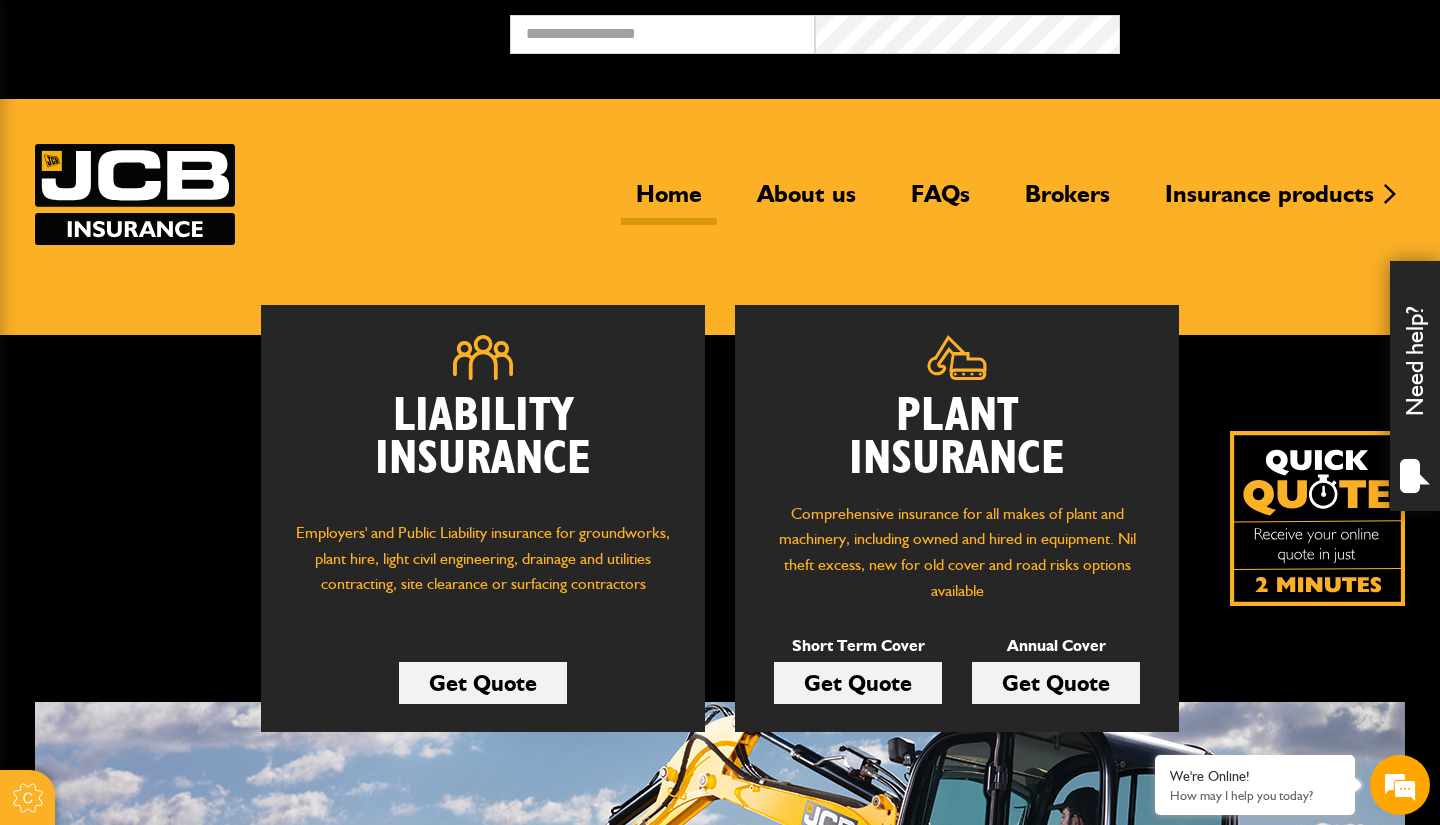 scroll, scrollTop: 0, scrollLeft: 0, axis: both 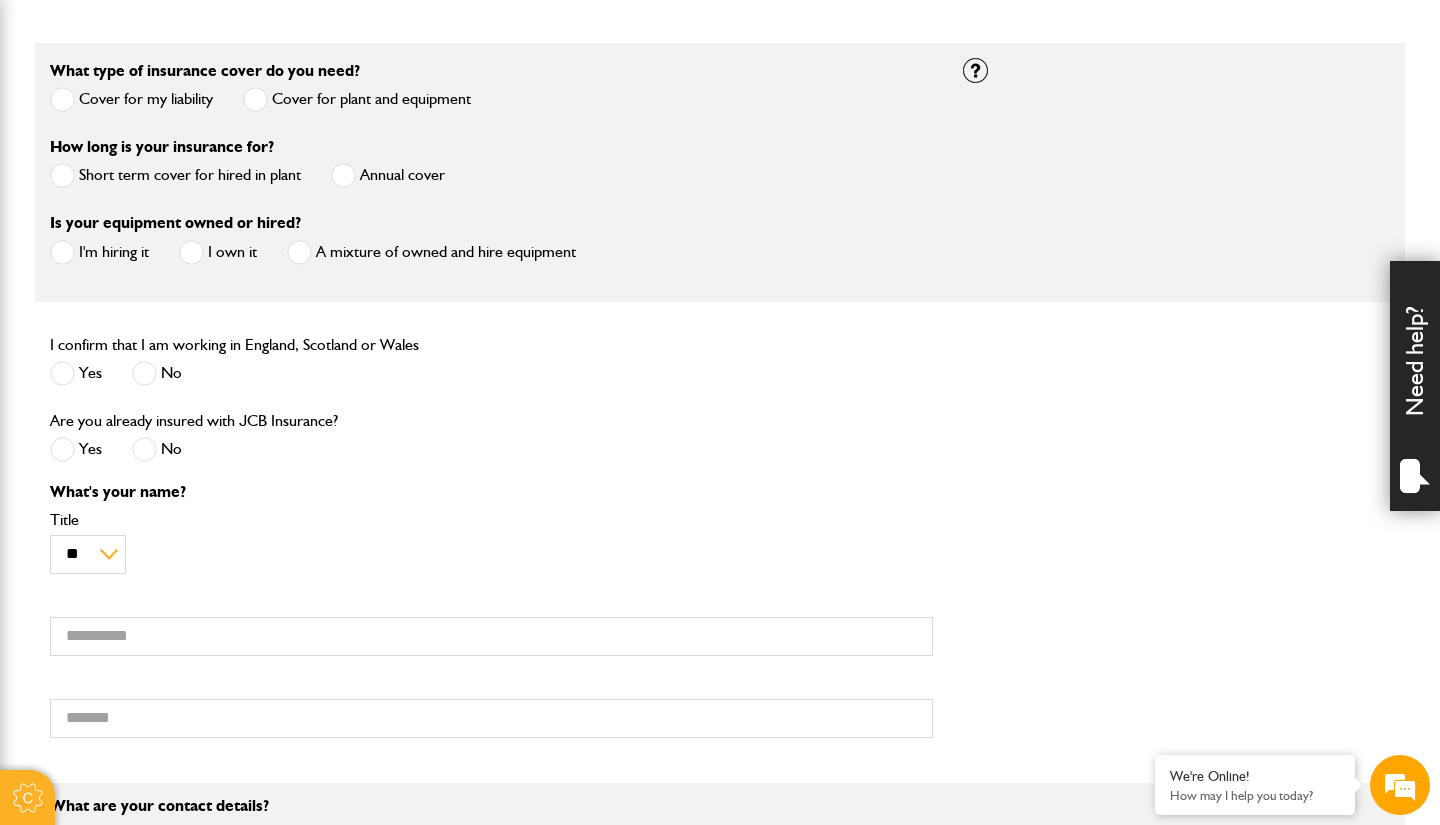 click on "Short term cover for hired in plant" at bounding box center (175, 175) 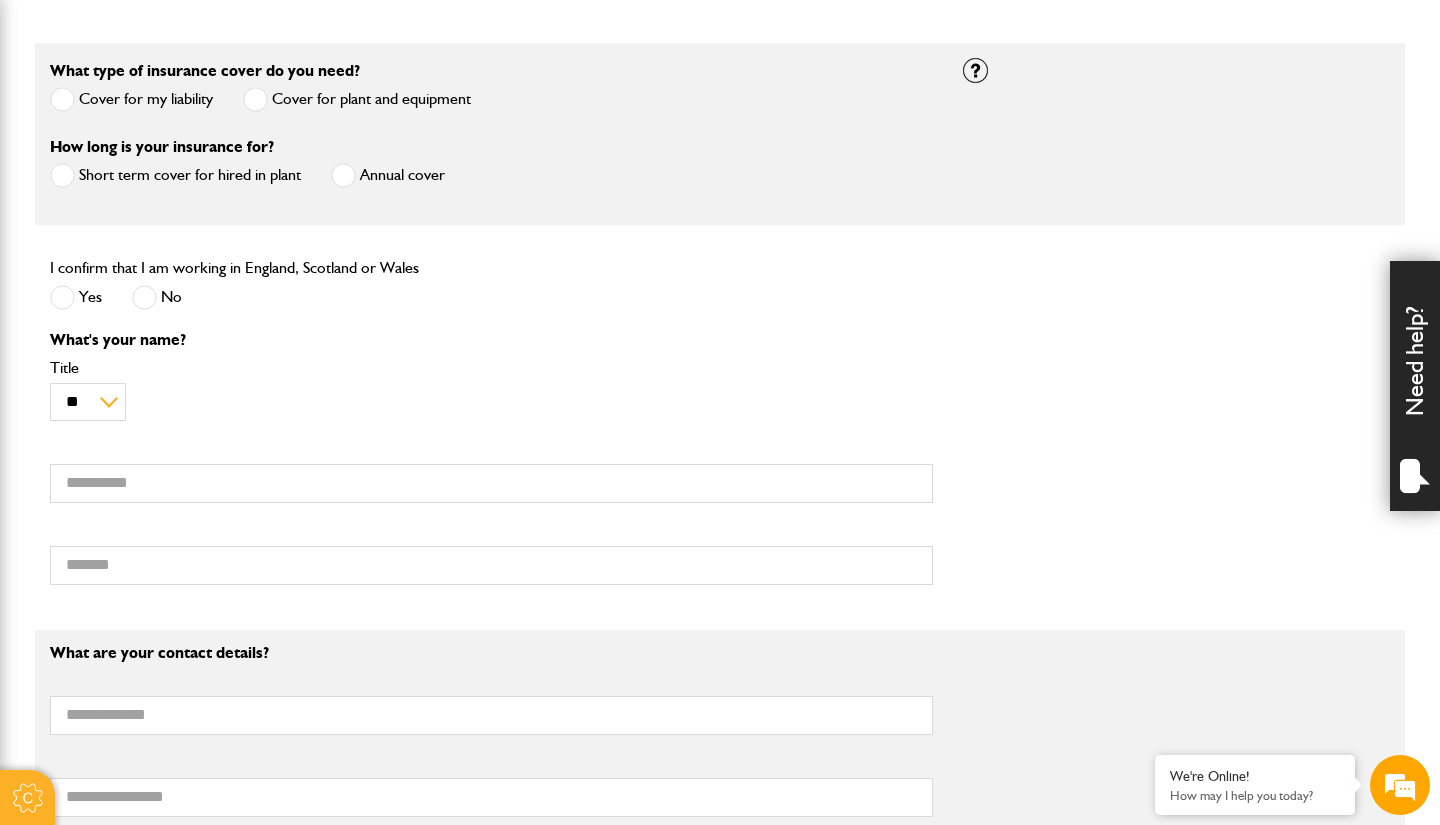 click on "I confirm that I am working in England, Scotland or Wales
Yes
No" at bounding box center (491, 96) 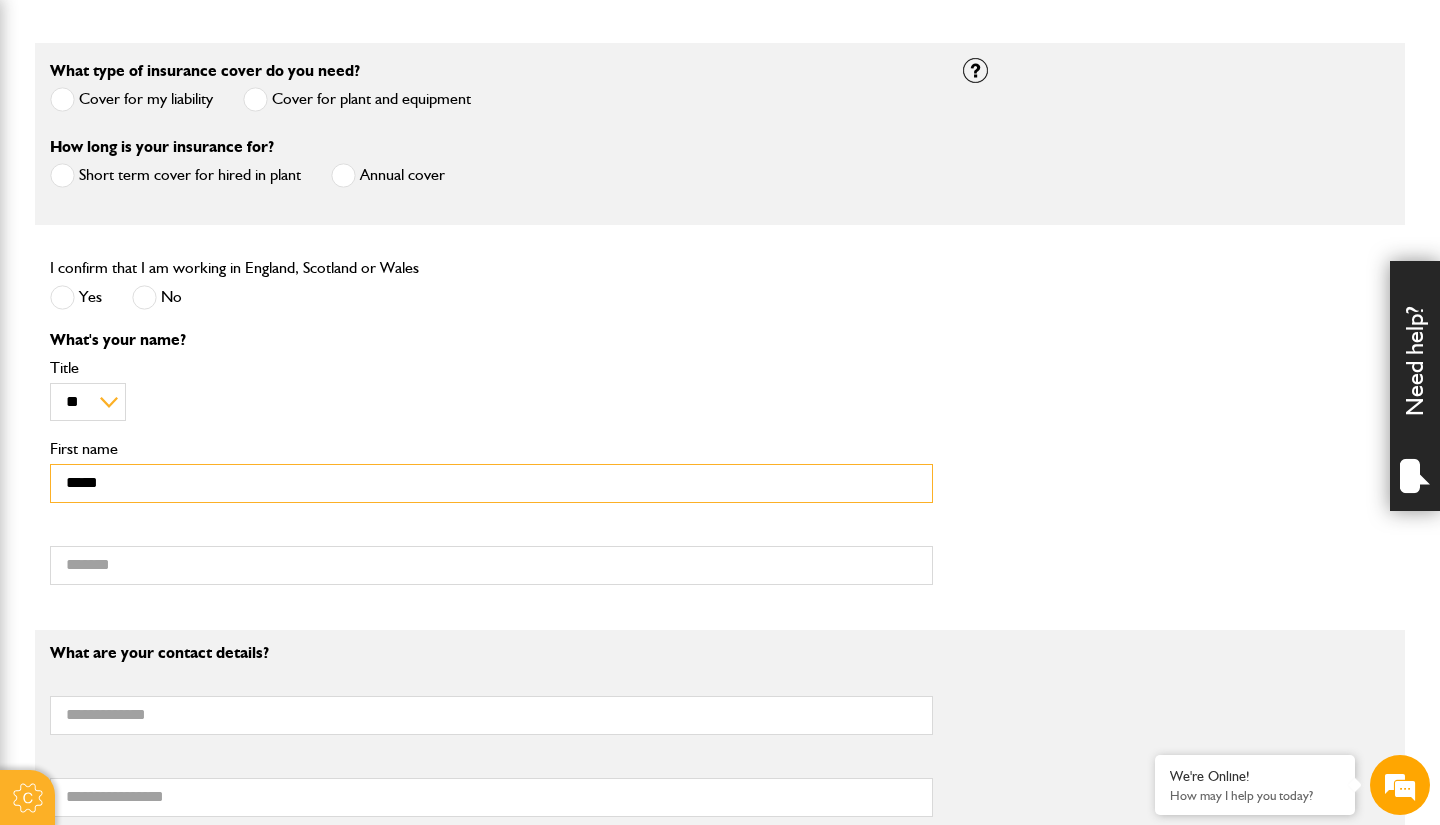 type on "*****" 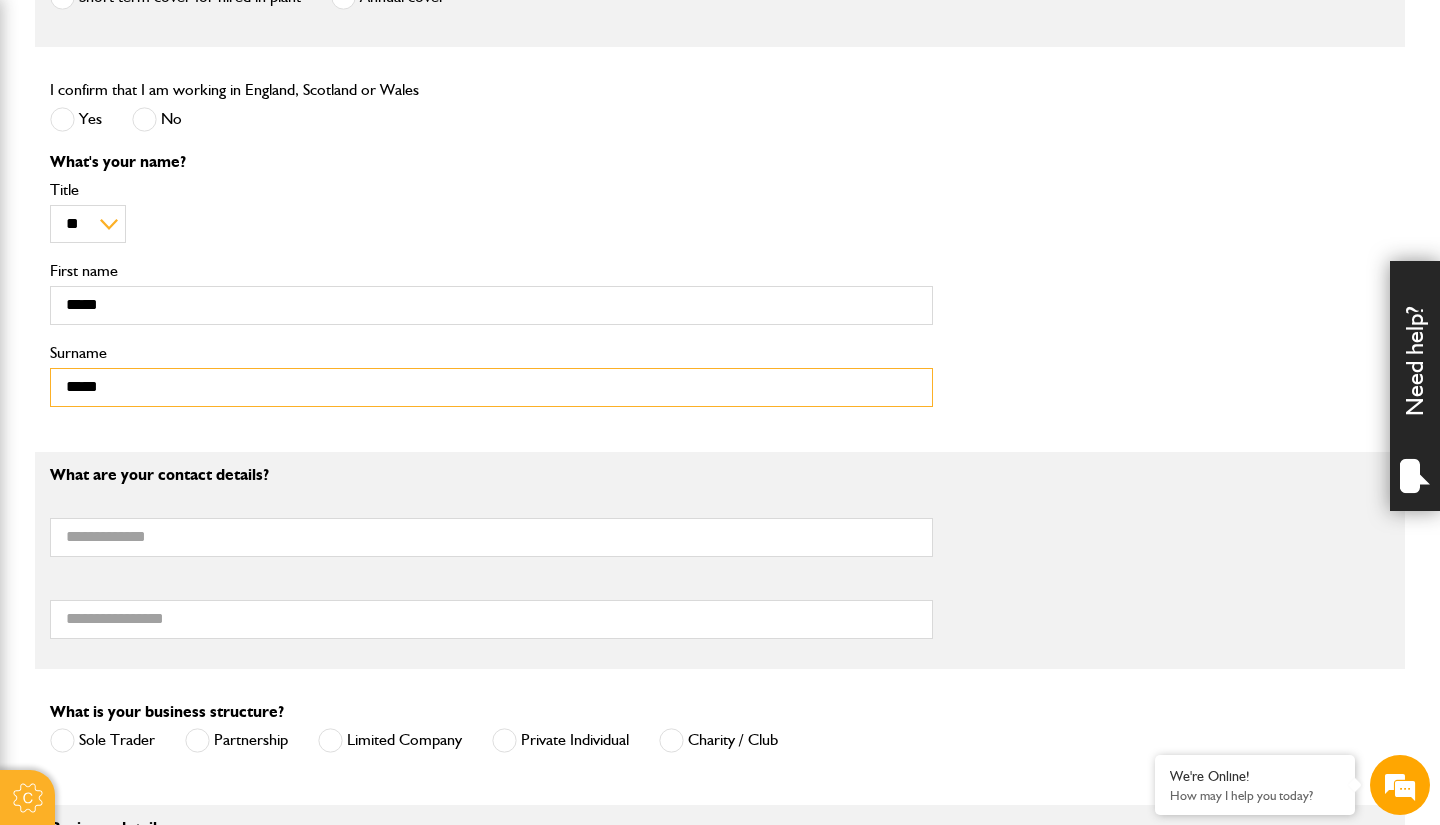 scroll, scrollTop: 768, scrollLeft: 0, axis: vertical 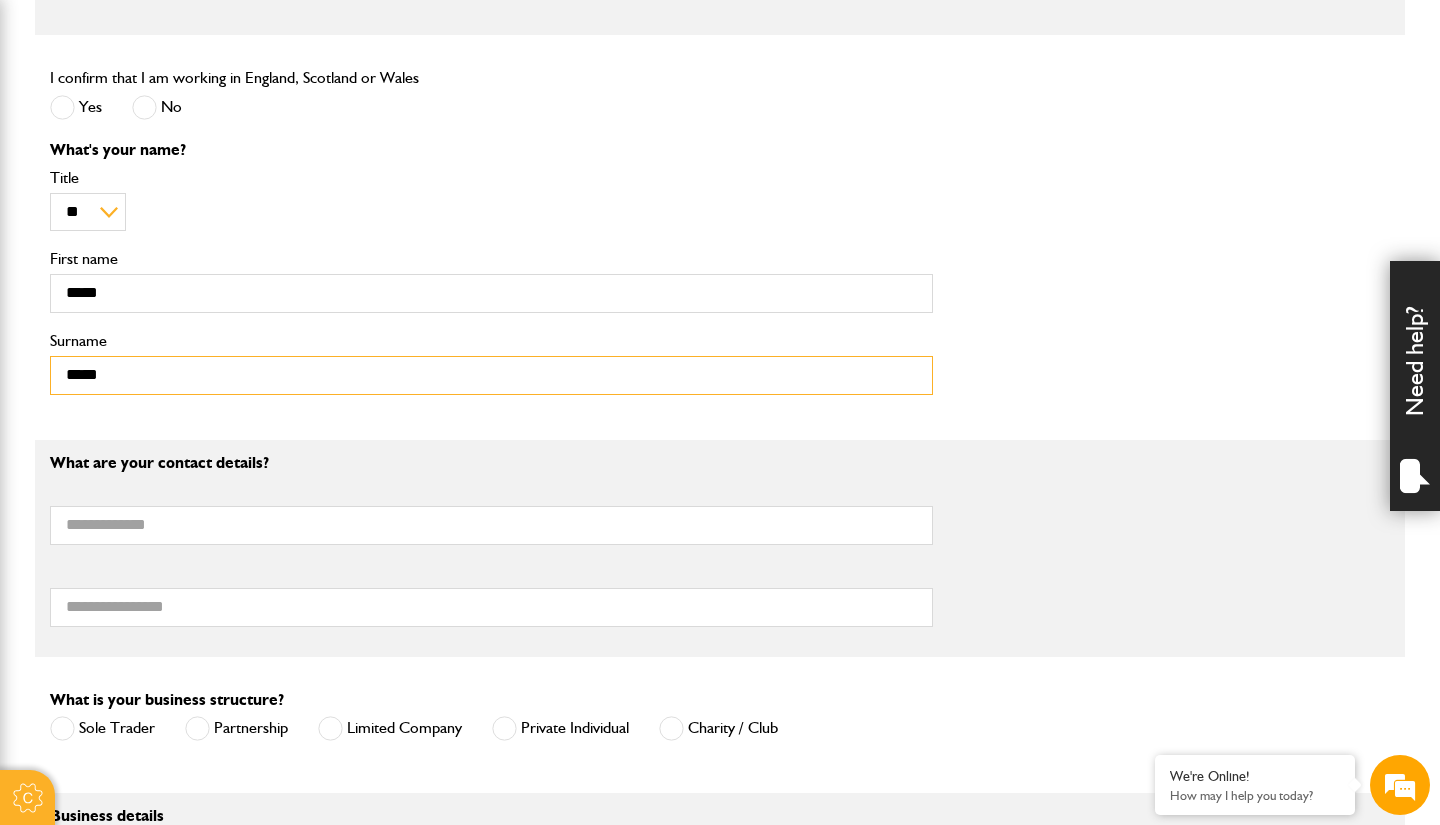 type on "*****" 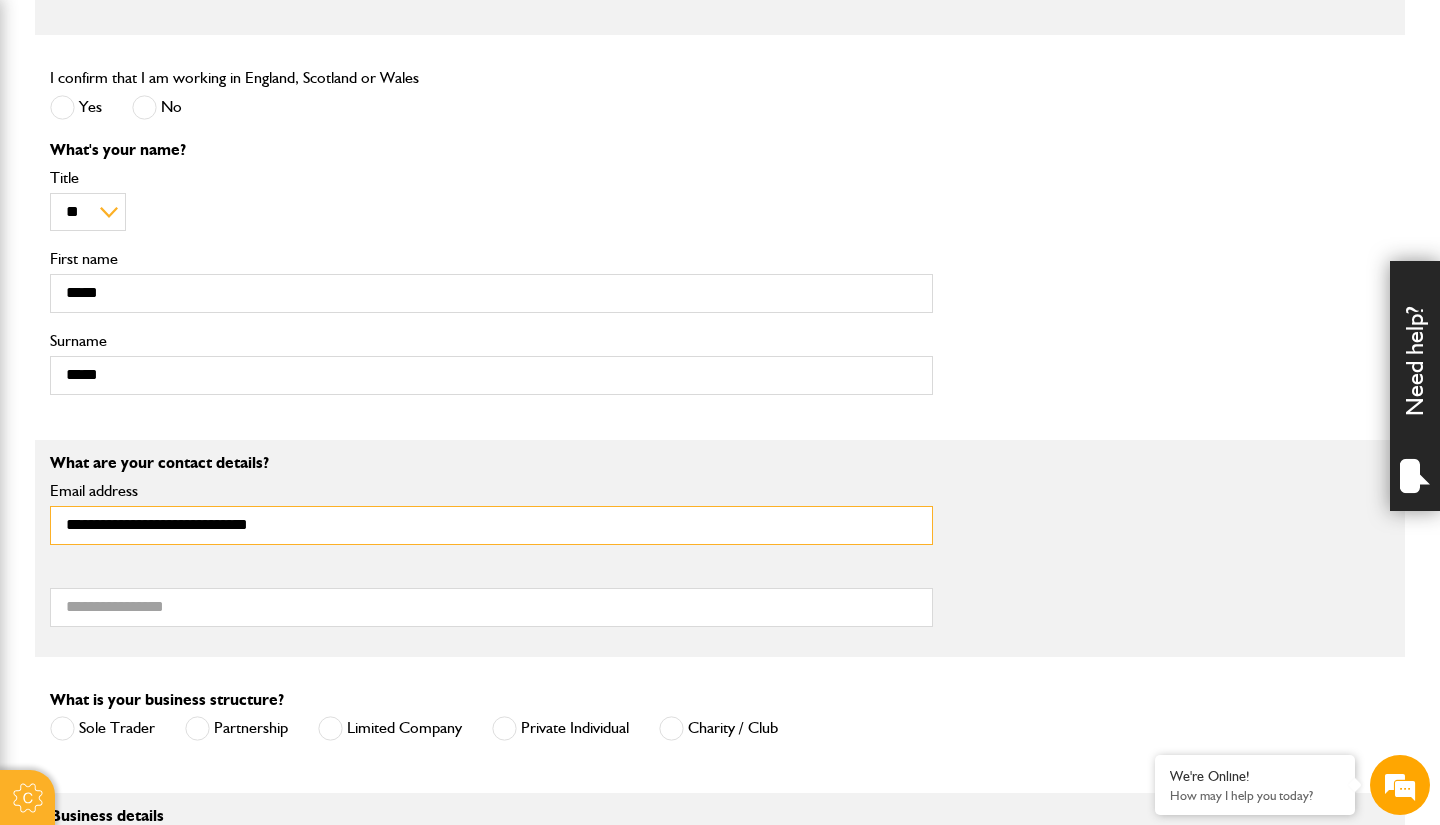 type on "**********" 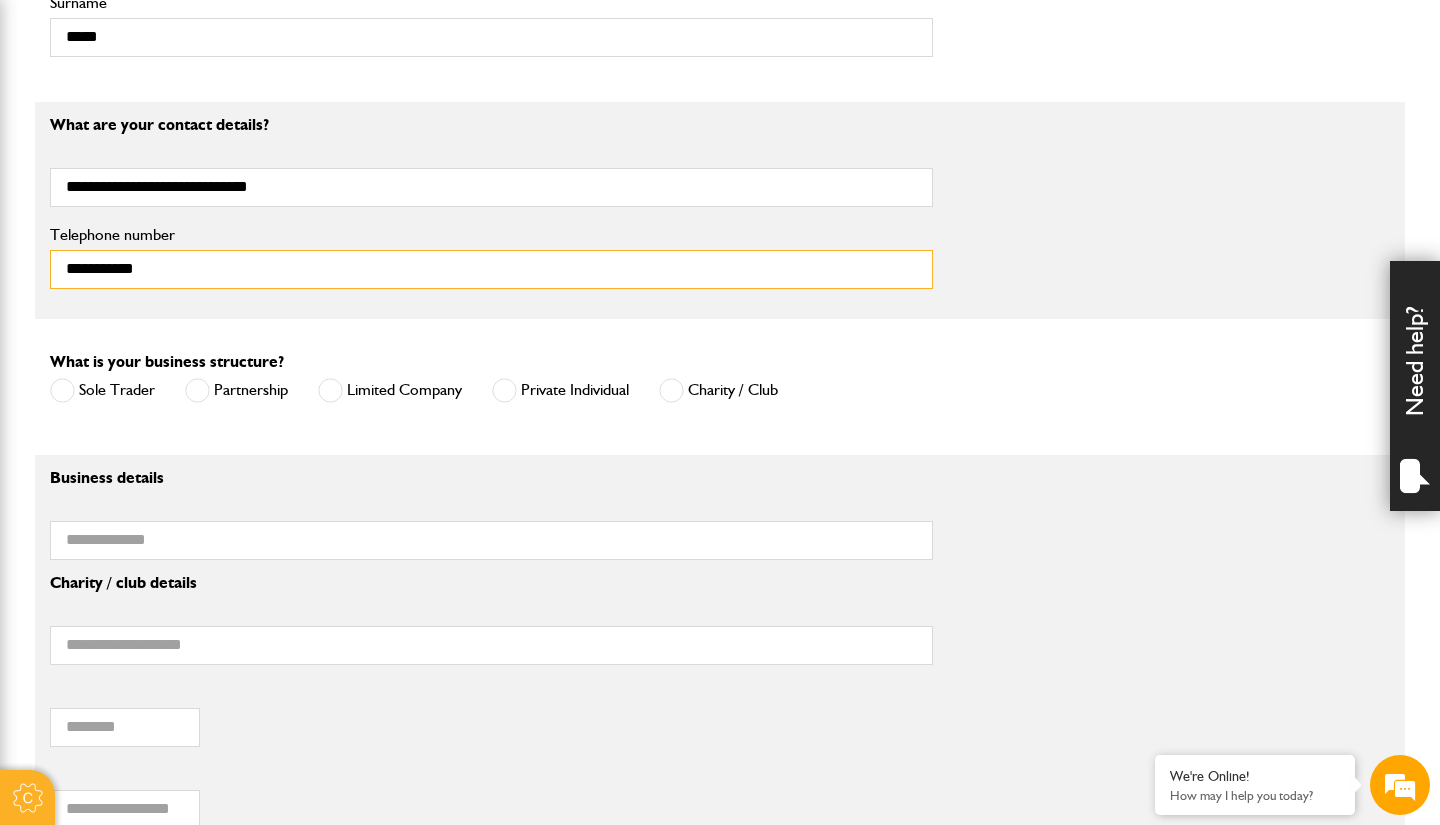 scroll, scrollTop: 1132, scrollLeft: 0, axis: vertical 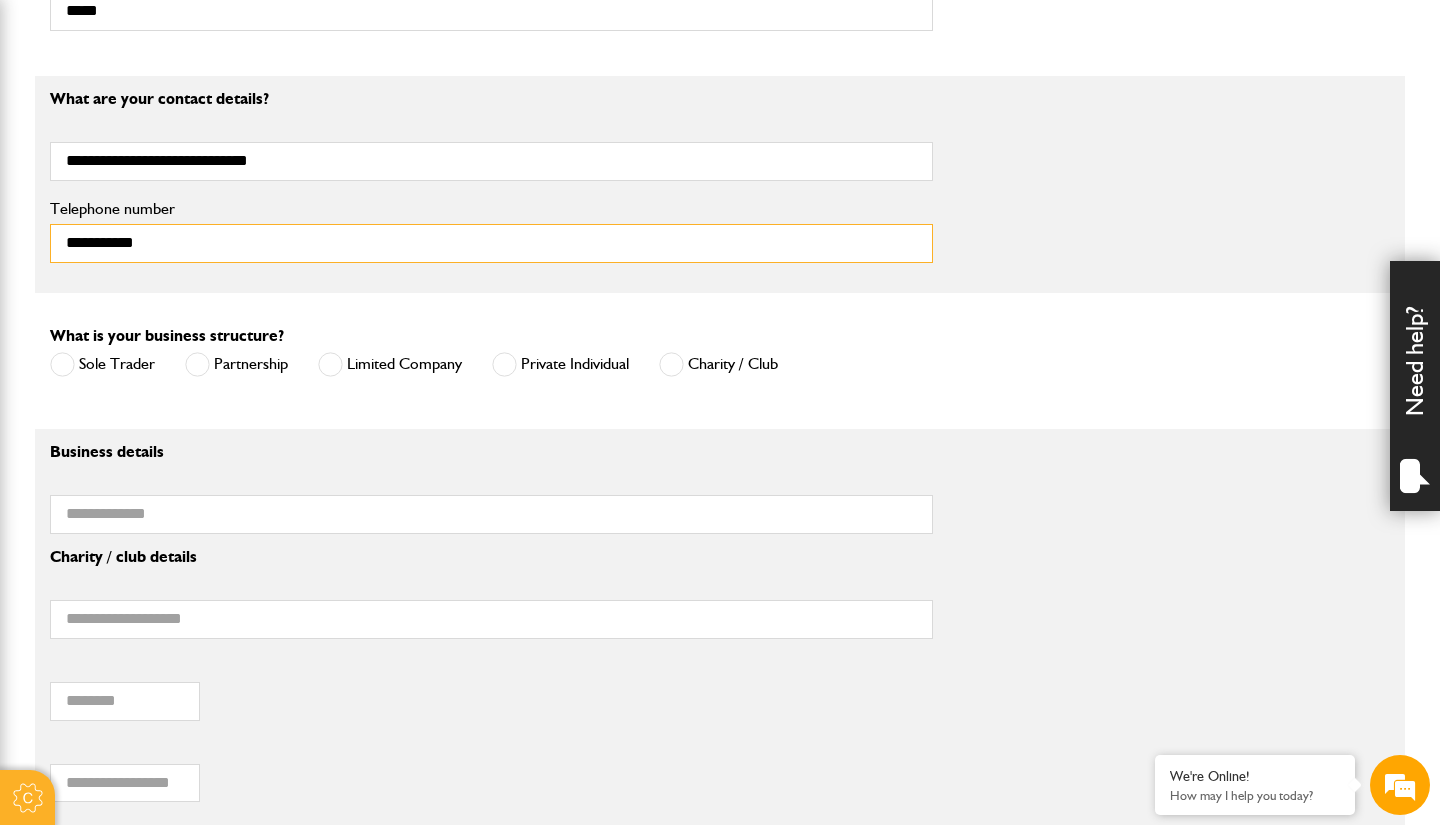 type on "**********" 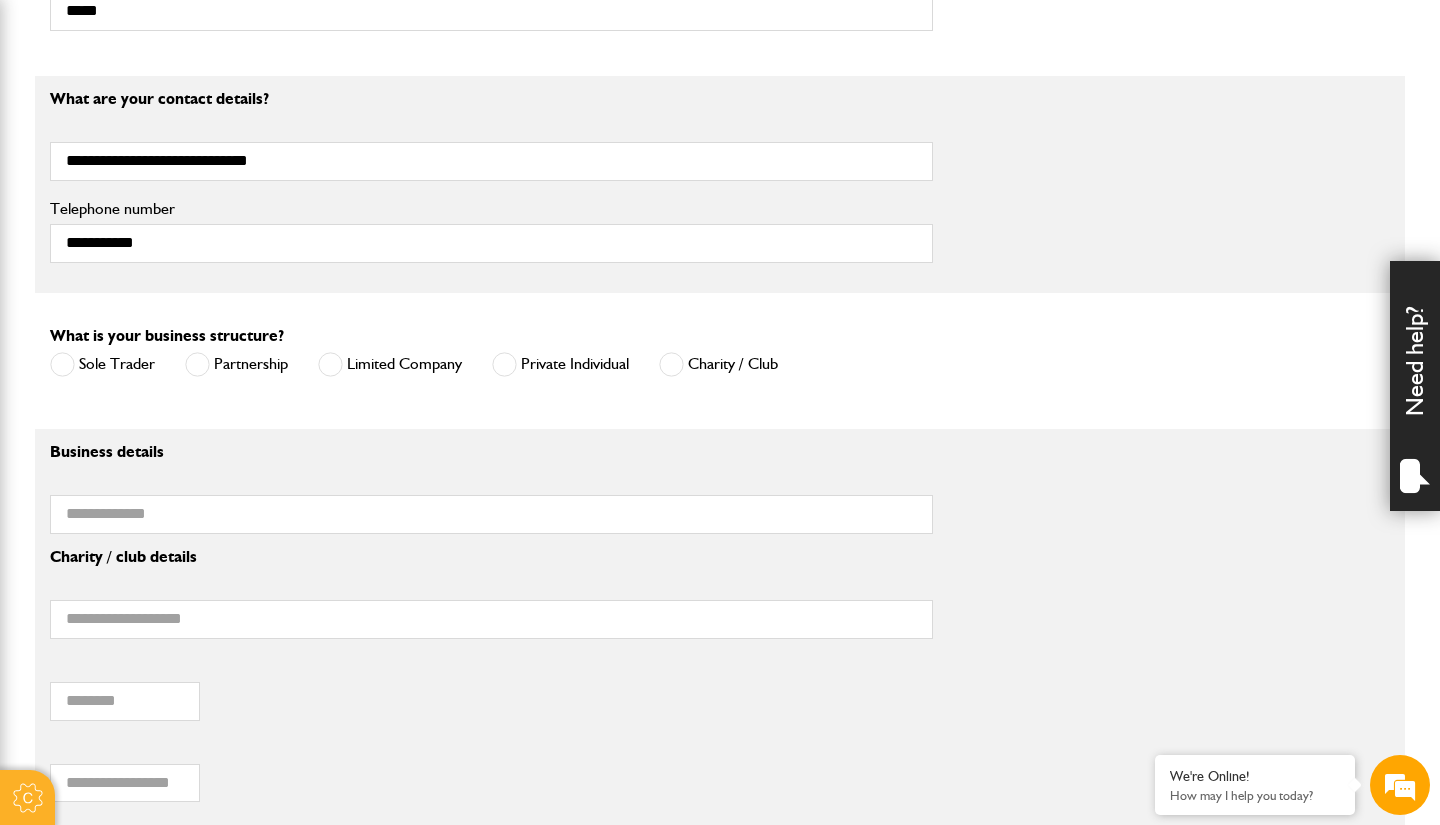 click at bounding box center (330, 364) 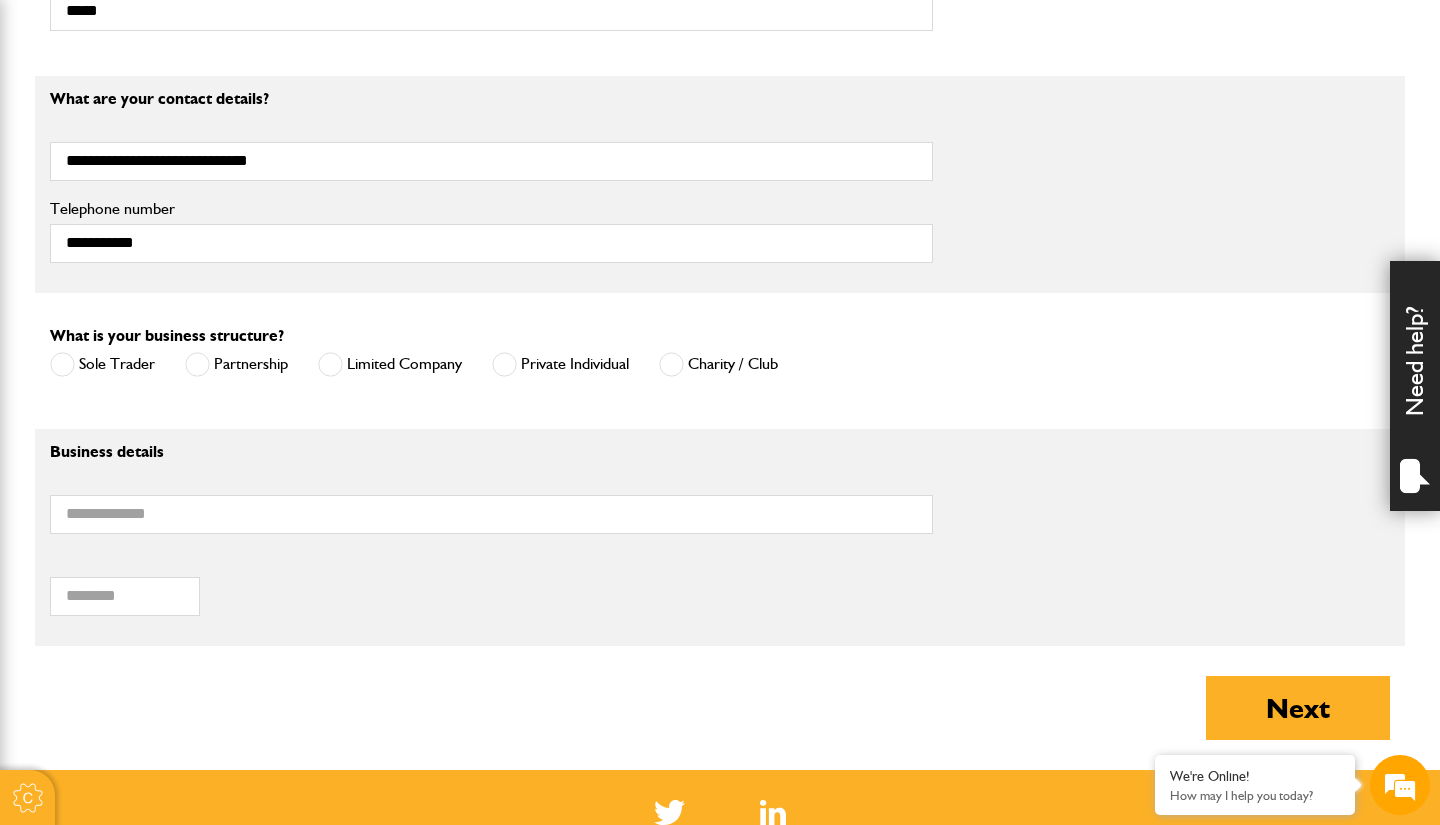 scroll, scrollTop: 1141, scrollLeft: 0, axis: vertical 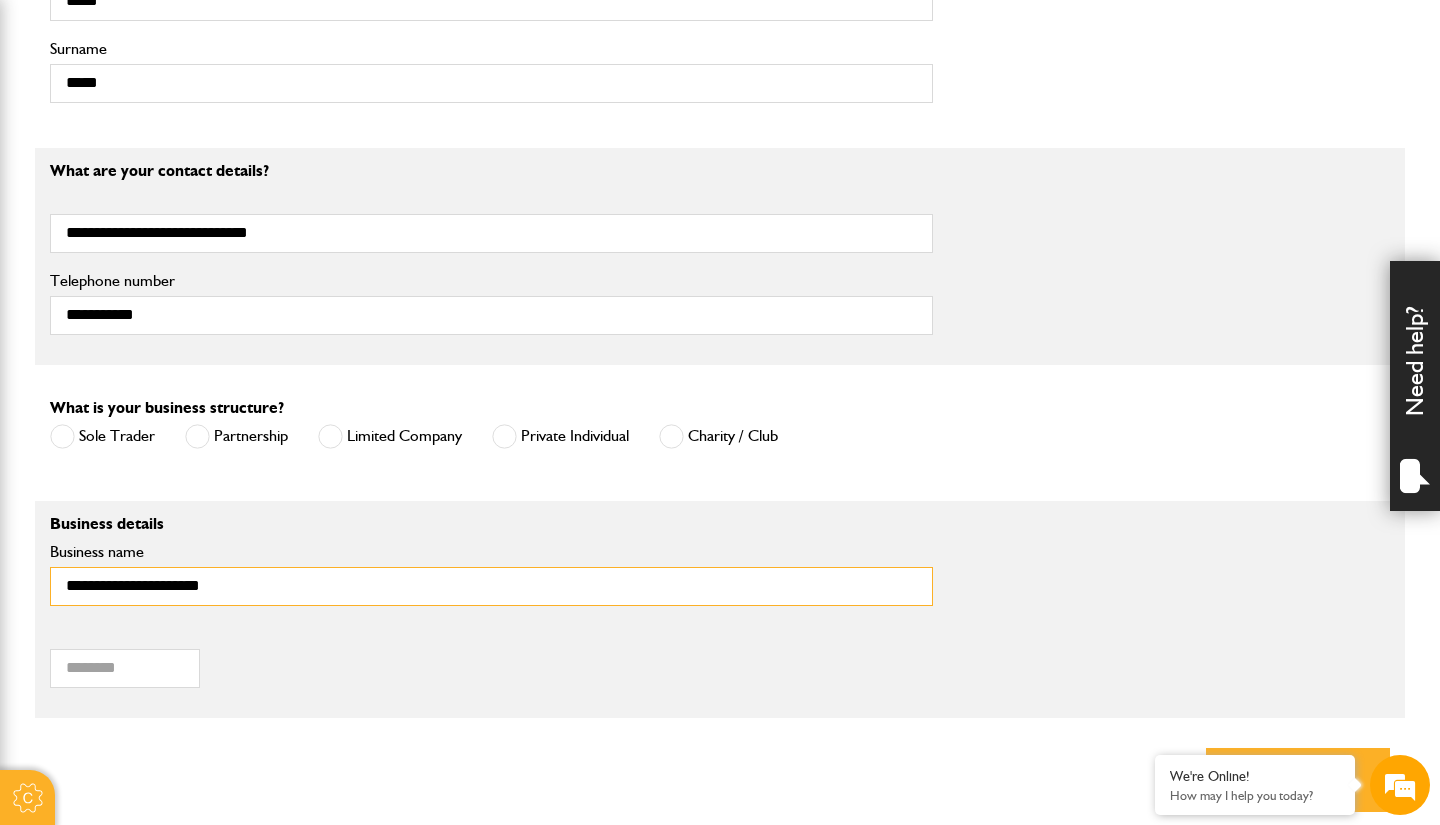 type on "**********" 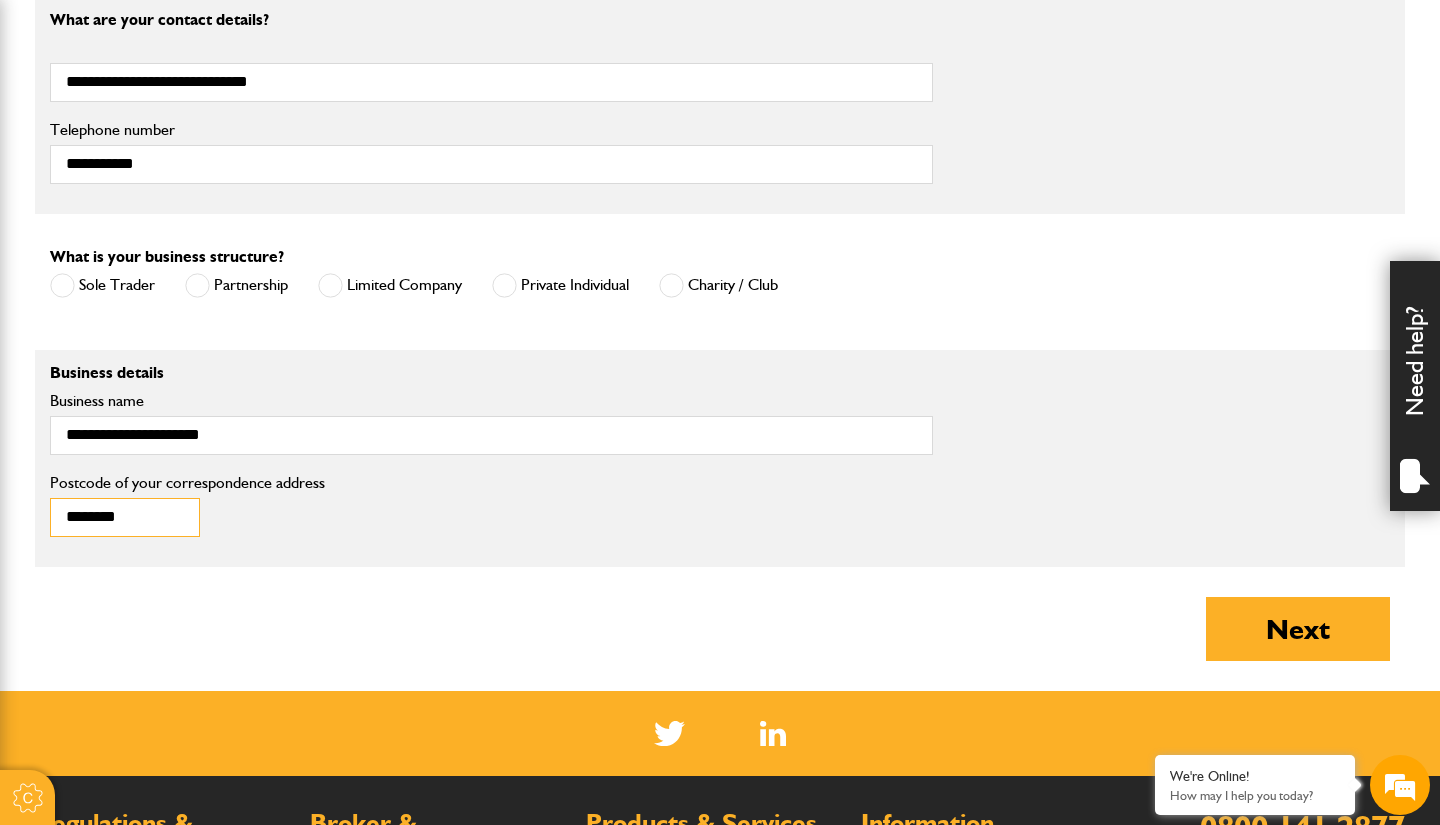 scroll, scrollTop: 1220, scrollLeft: 0, axis: vertical 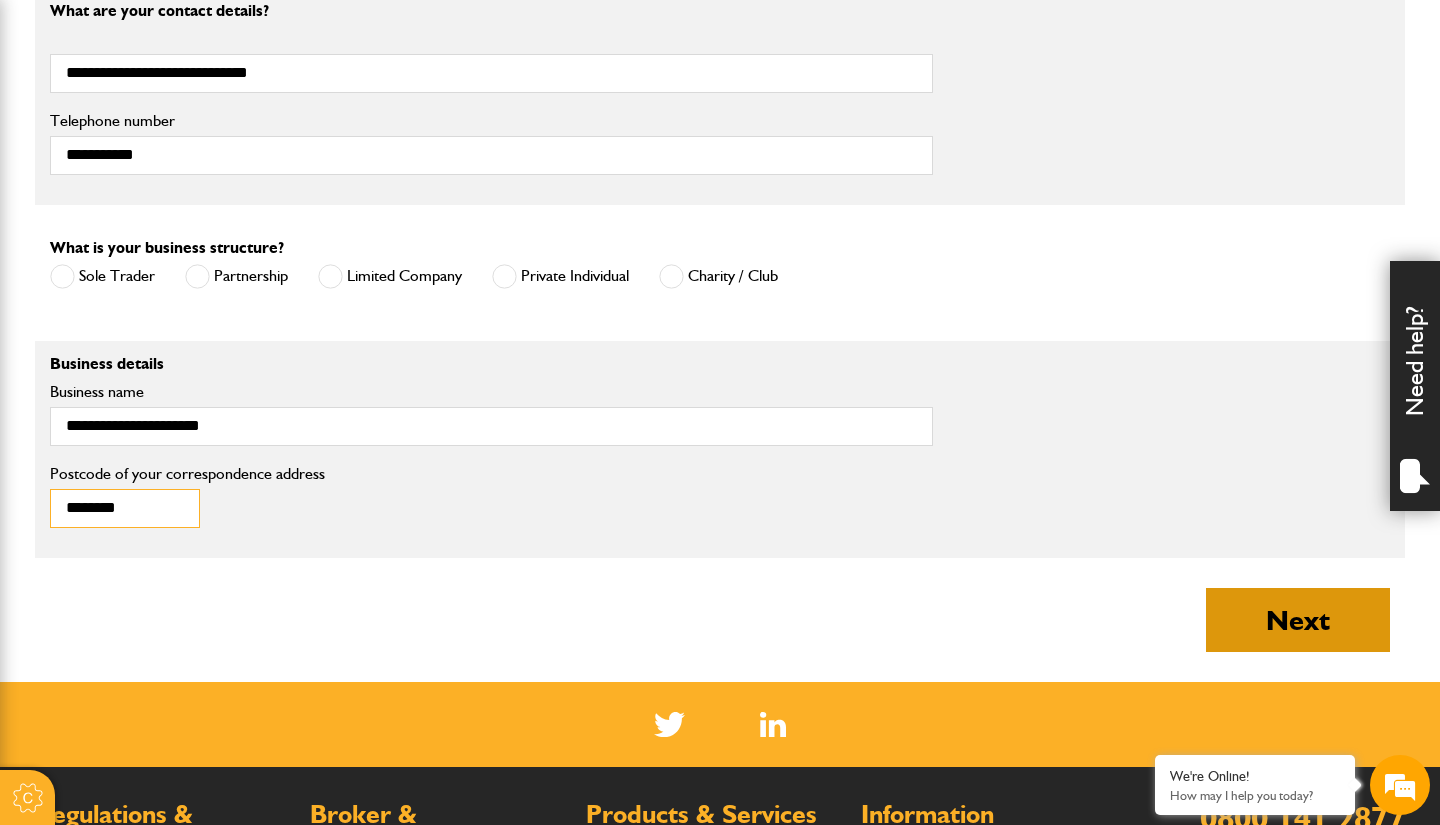 type on "********" 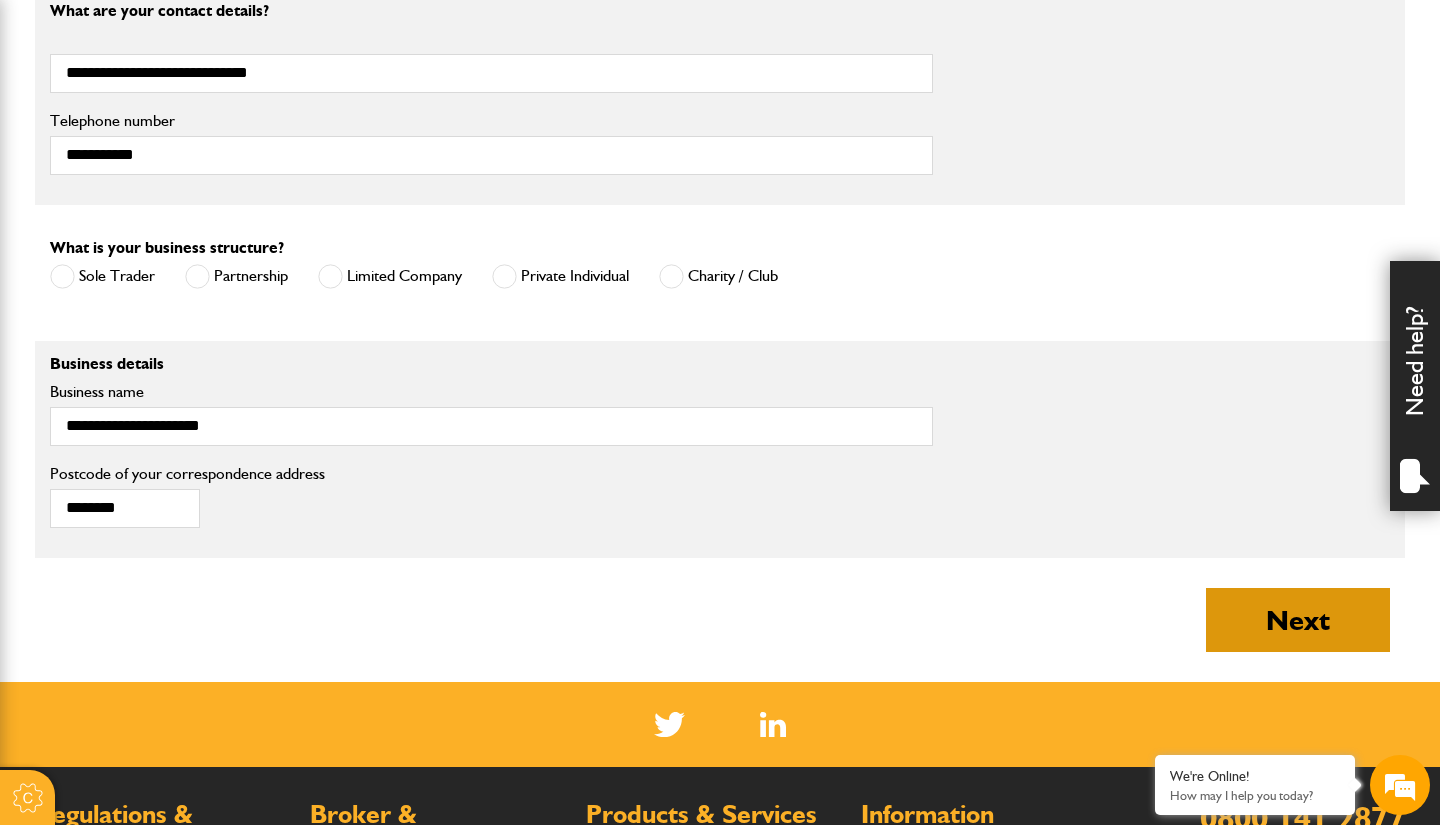 click on "Next" at bounding box center (1298, 620) 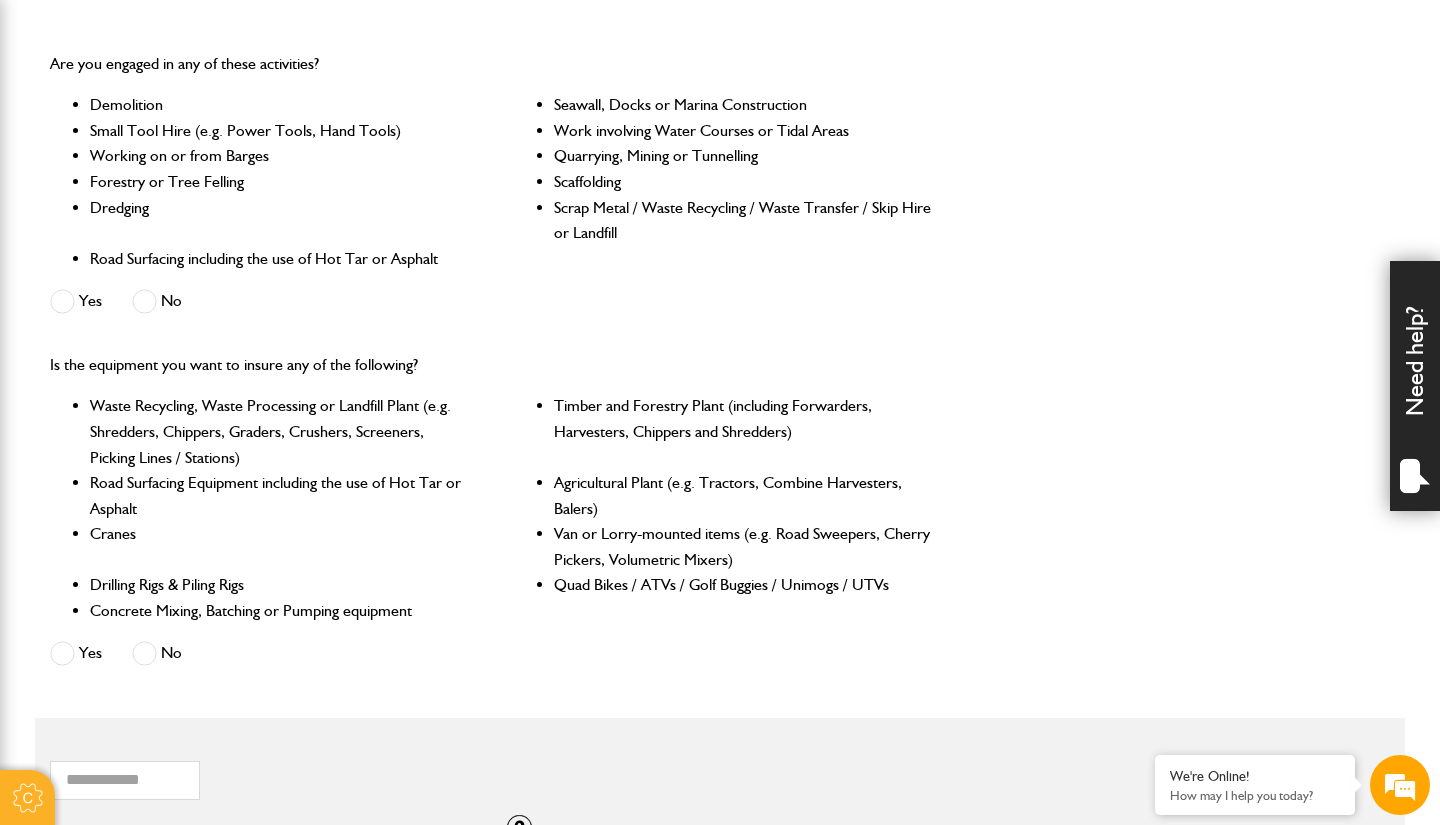 scroll, scrollTop: 568, scrollLeft: 0, axis: vertical 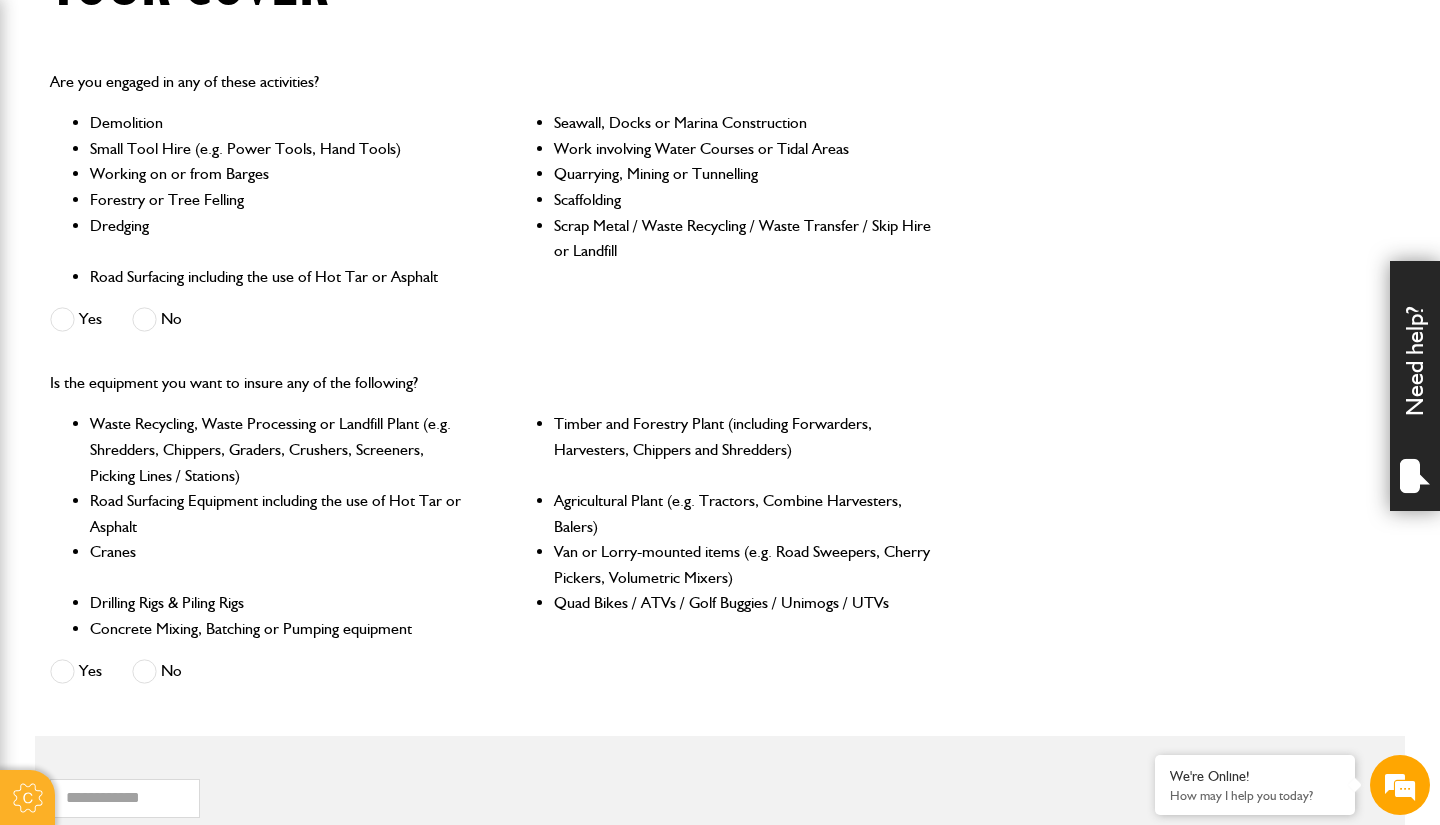 click at bounding box center [144, 319] 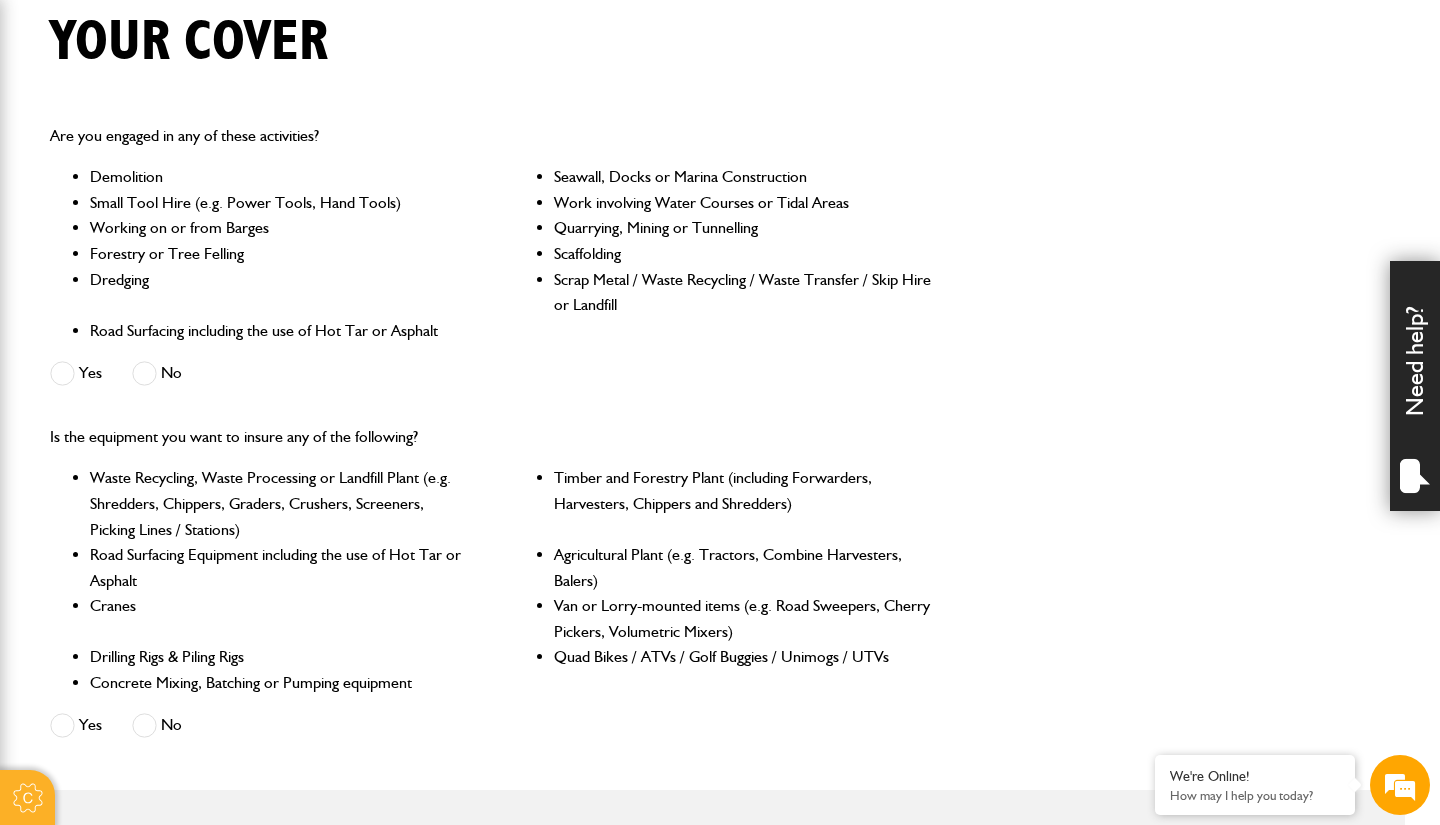 scroll, scrollTop: 516, scrollLeft: 0, axis: vertical 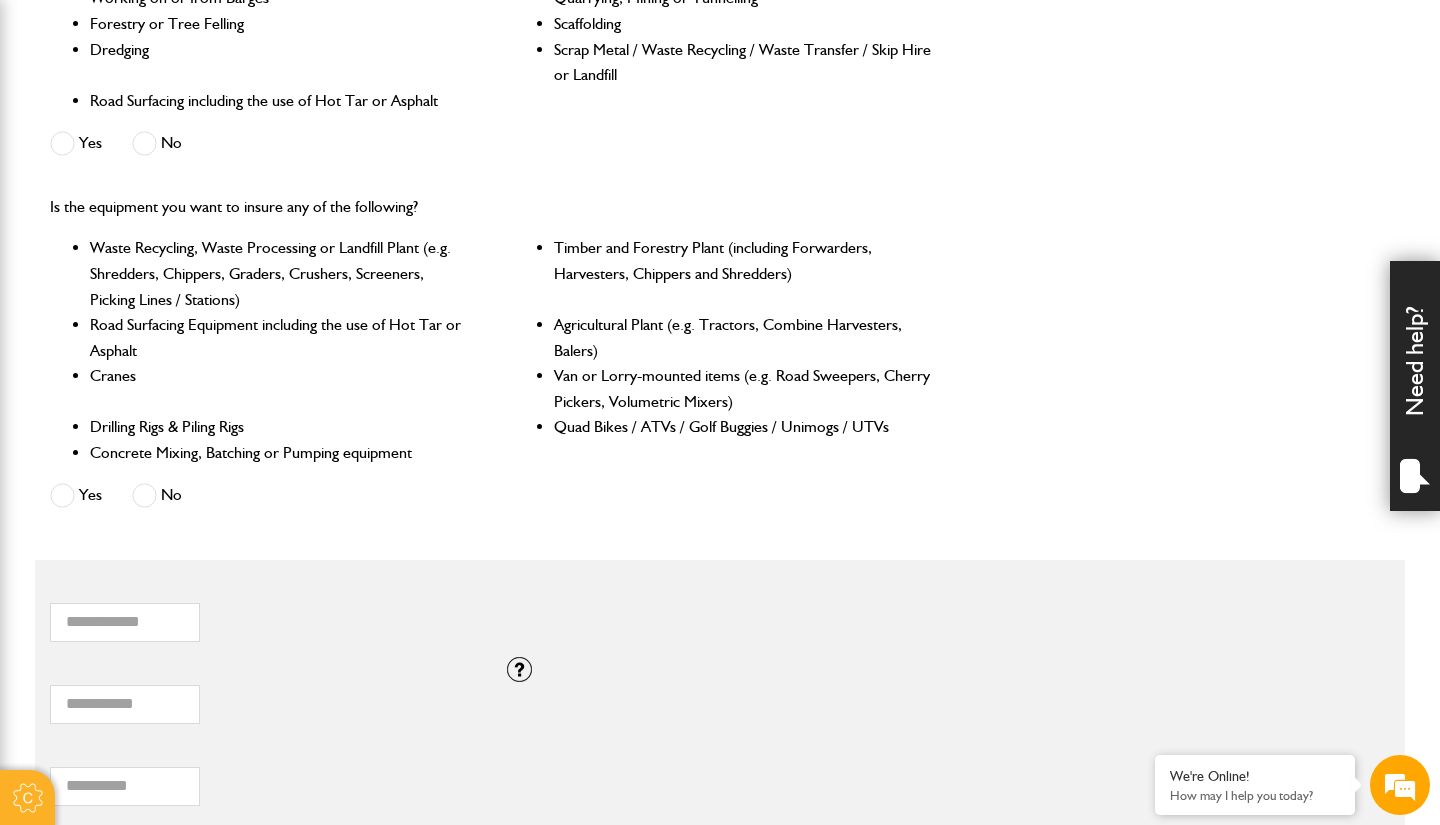 click at bounding box center [144, 495] 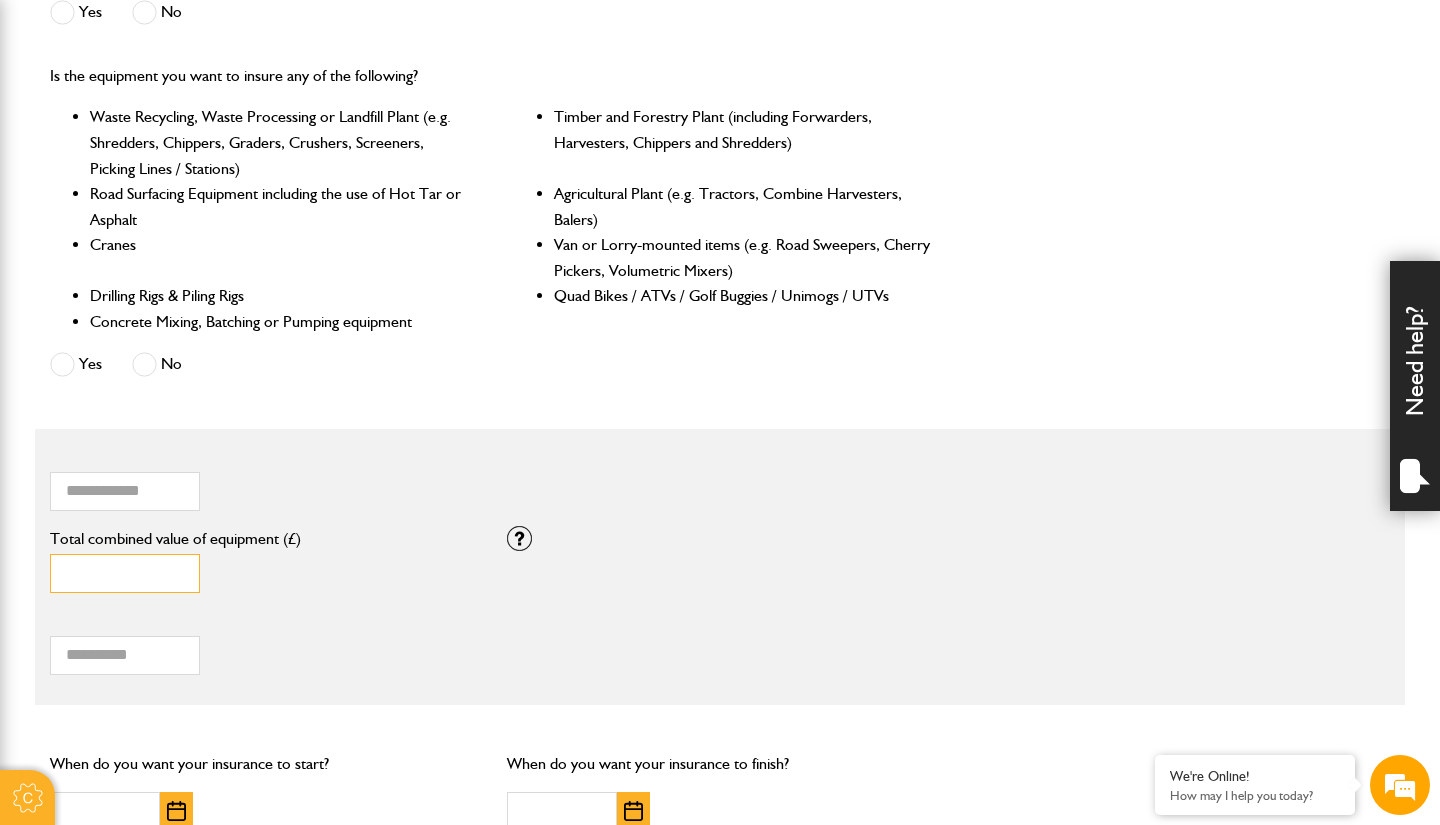drag, startPoint x: 108, startPoint y: 571, endPoint x: 0, endPoint y: 558, distance: 108.779594 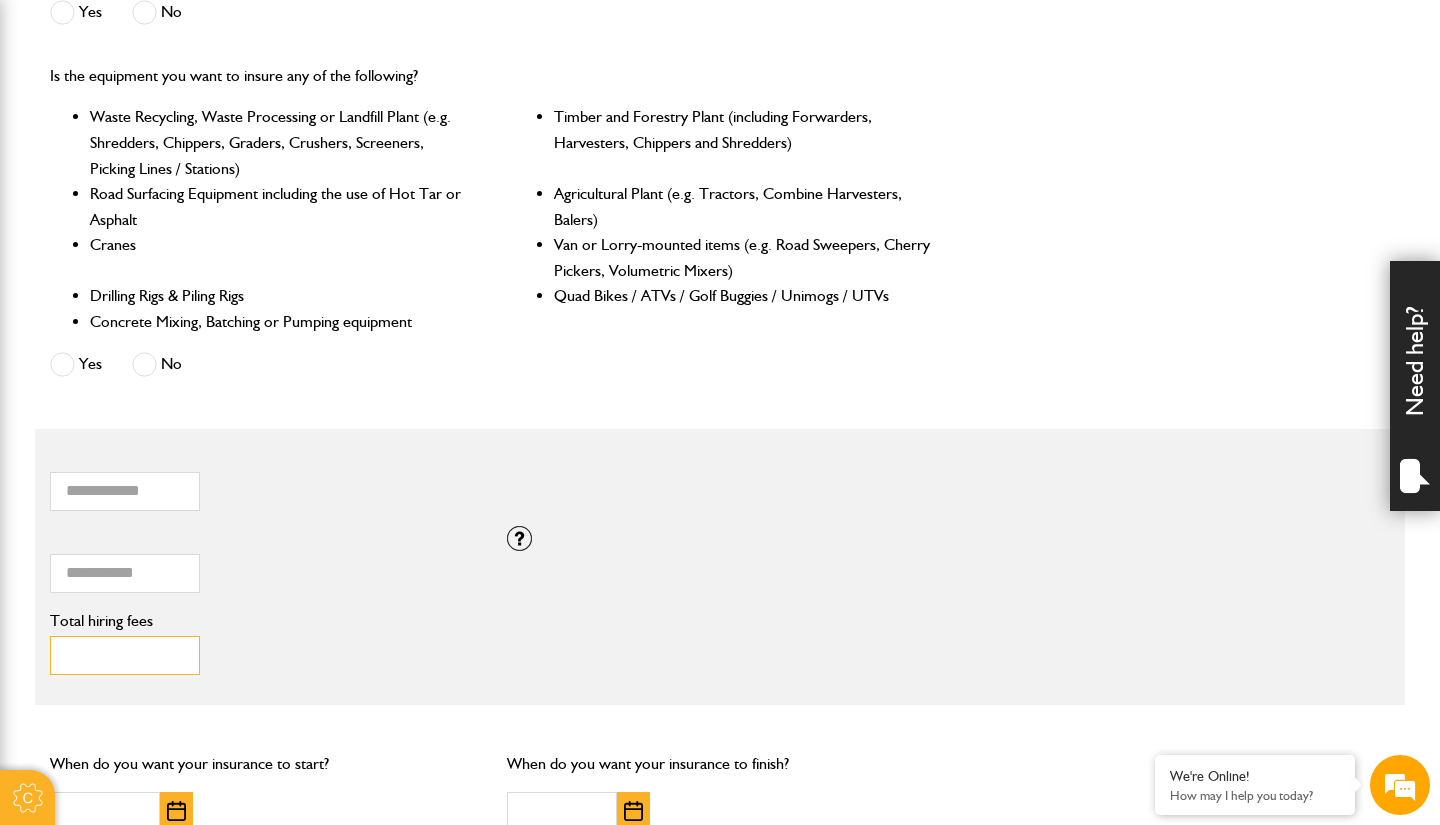 click on "Total hiring fees" at bounding box center (125, 655) 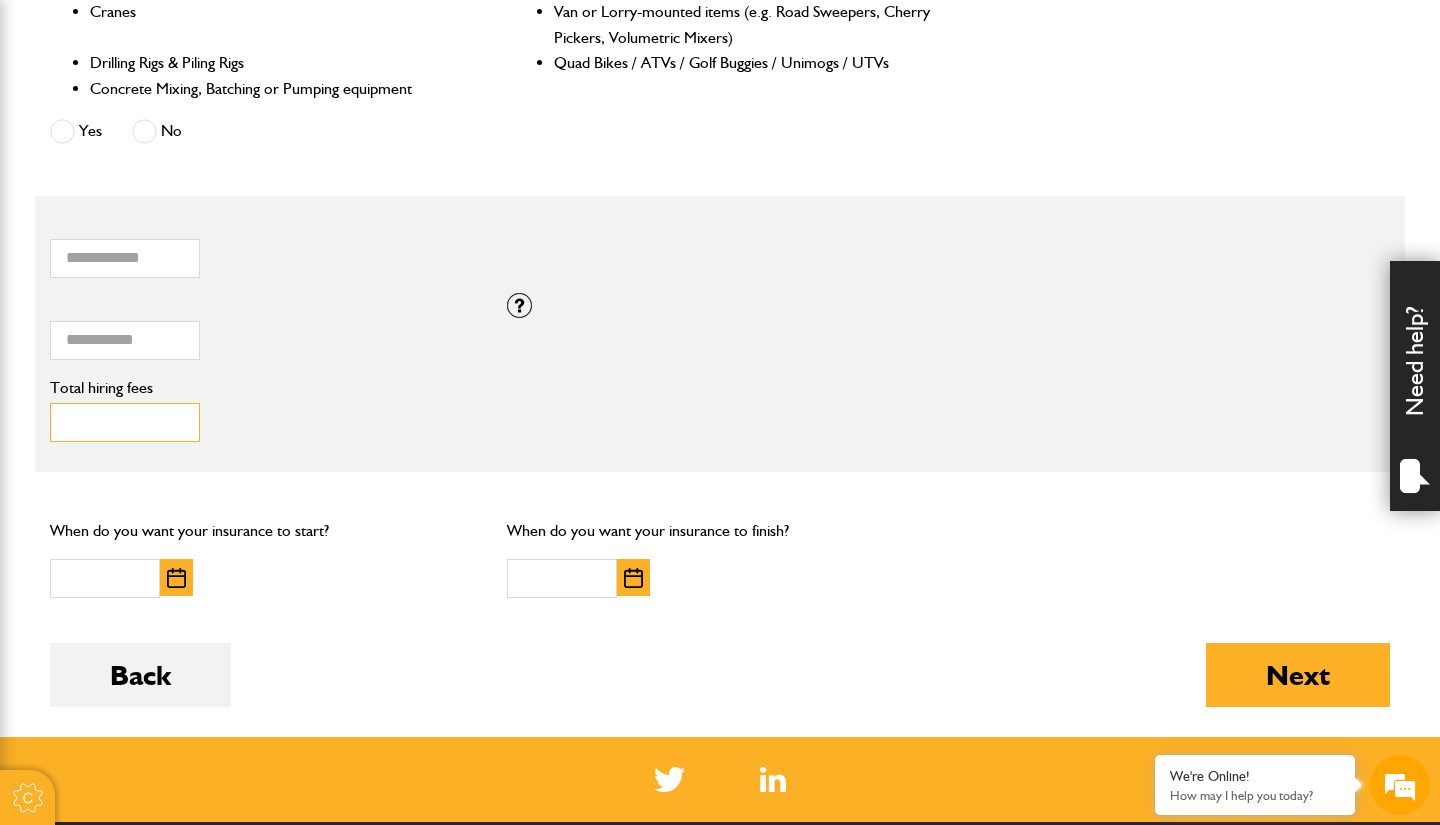 scroll, scrollTop: 1147, scrollLeft: 0, axis: vertical 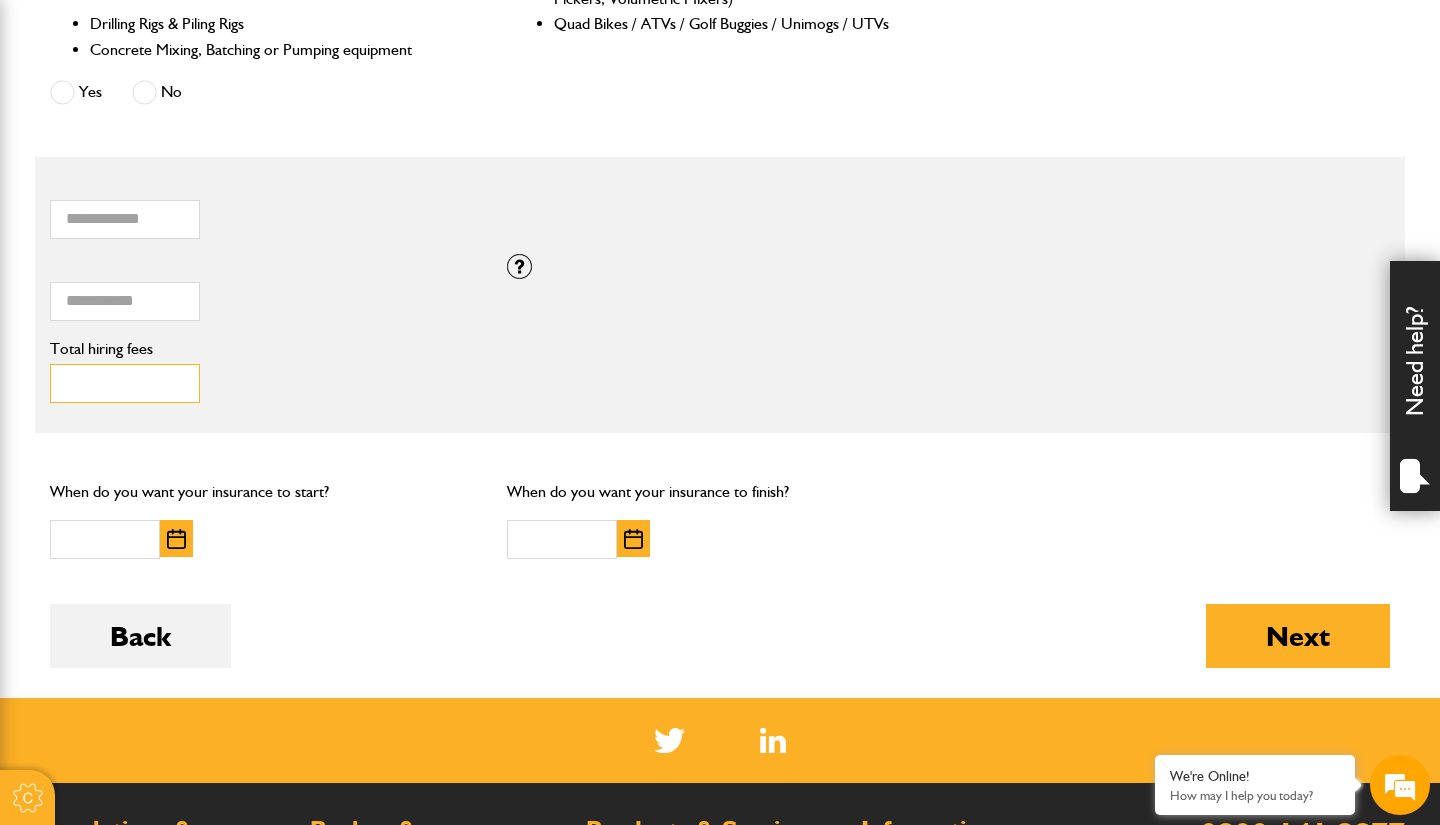 type on "****" 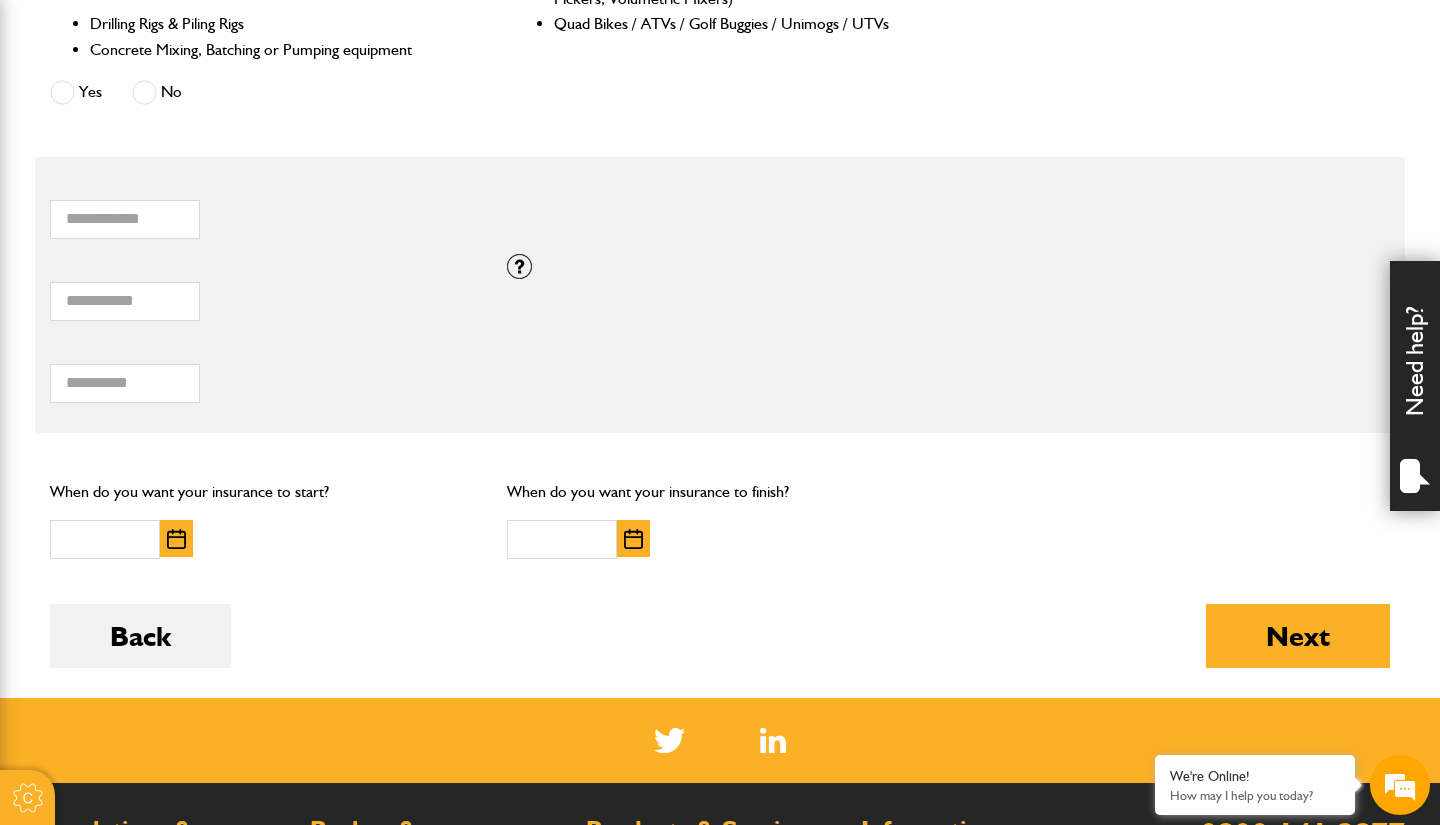 click at bounding box center (176, 539) 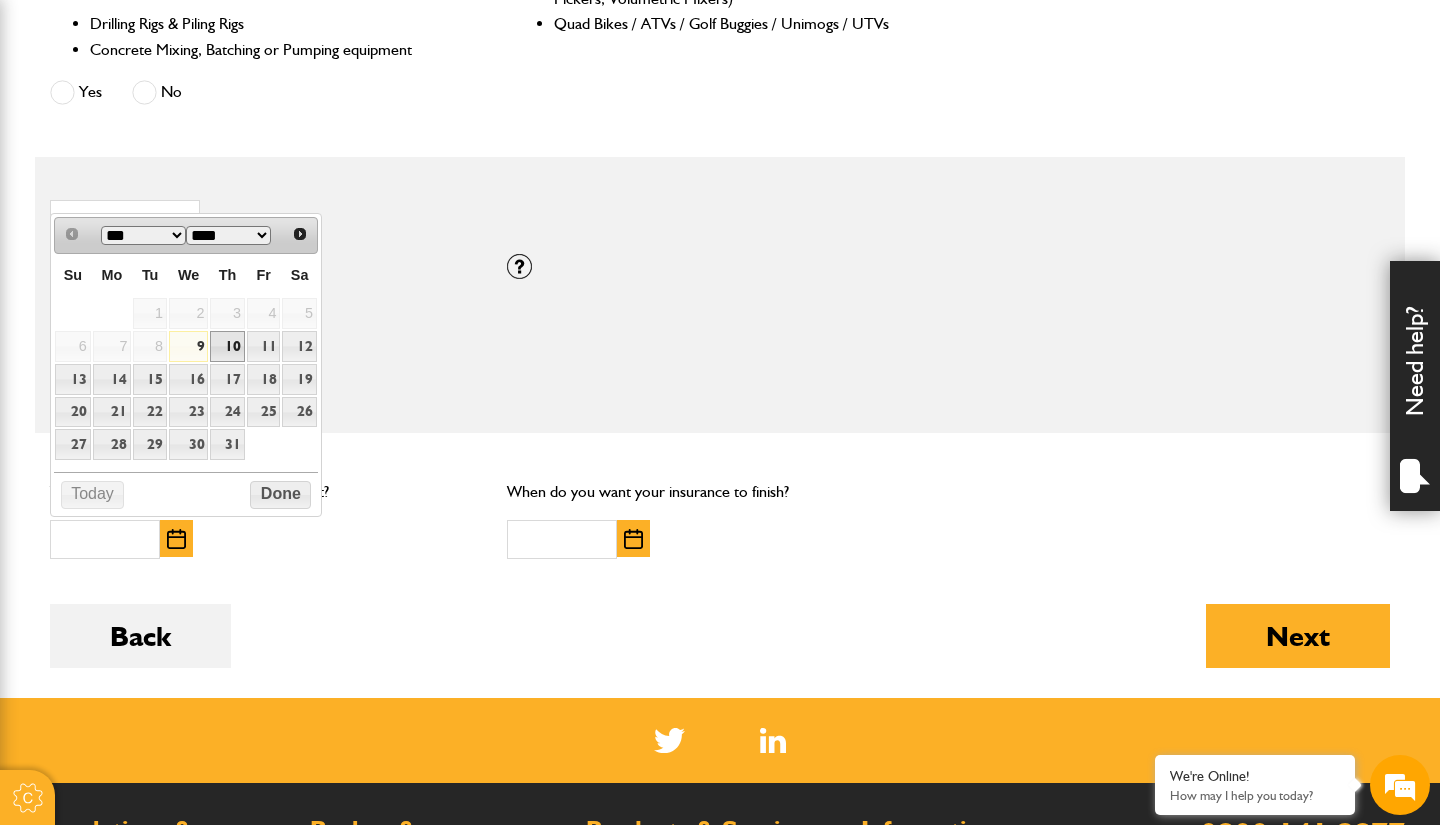click on "10" at bounding box center [227, 346] 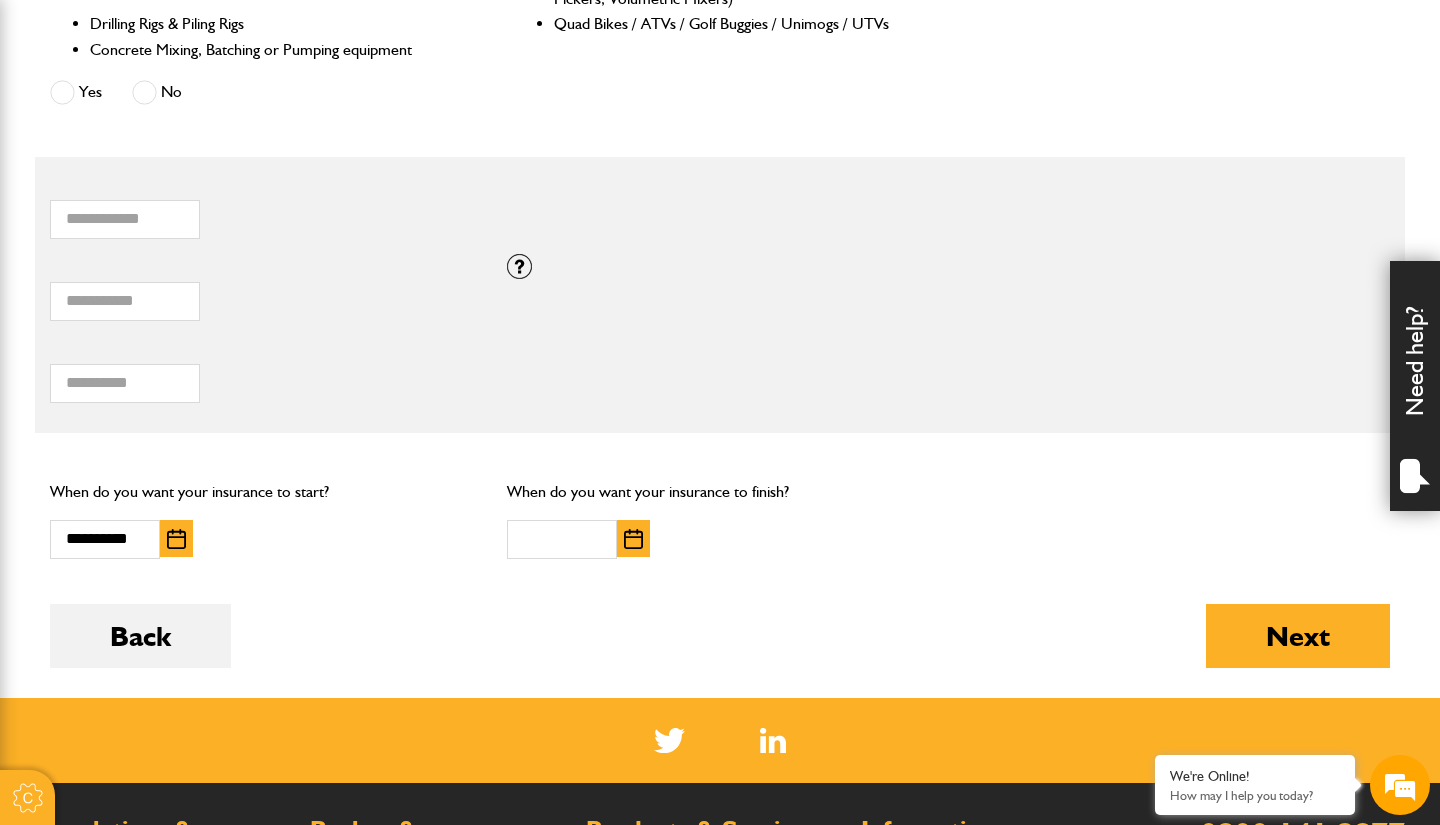 click at bounding box center (633, 539) 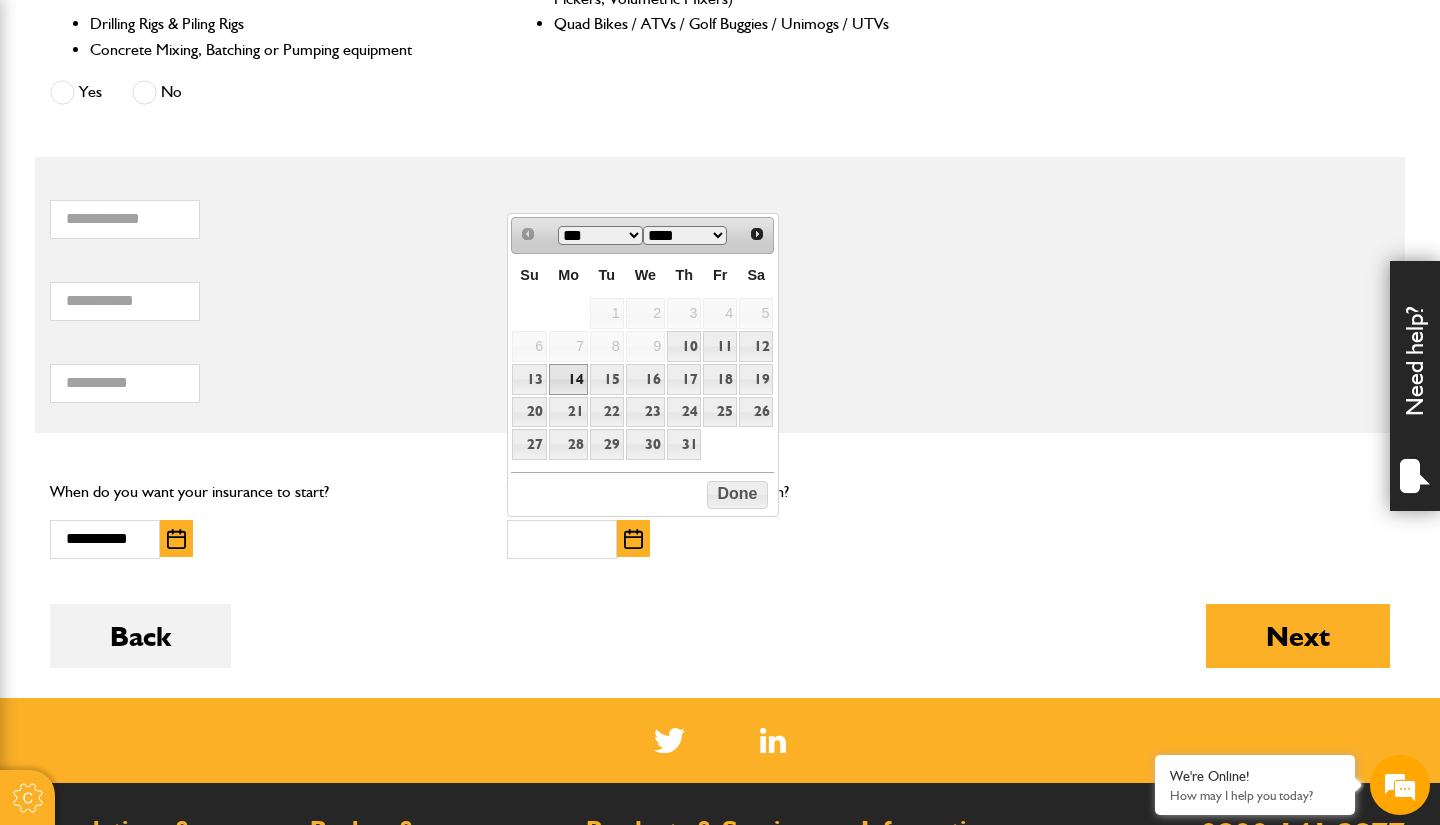 click on "14" at bounding box center (568, 379) 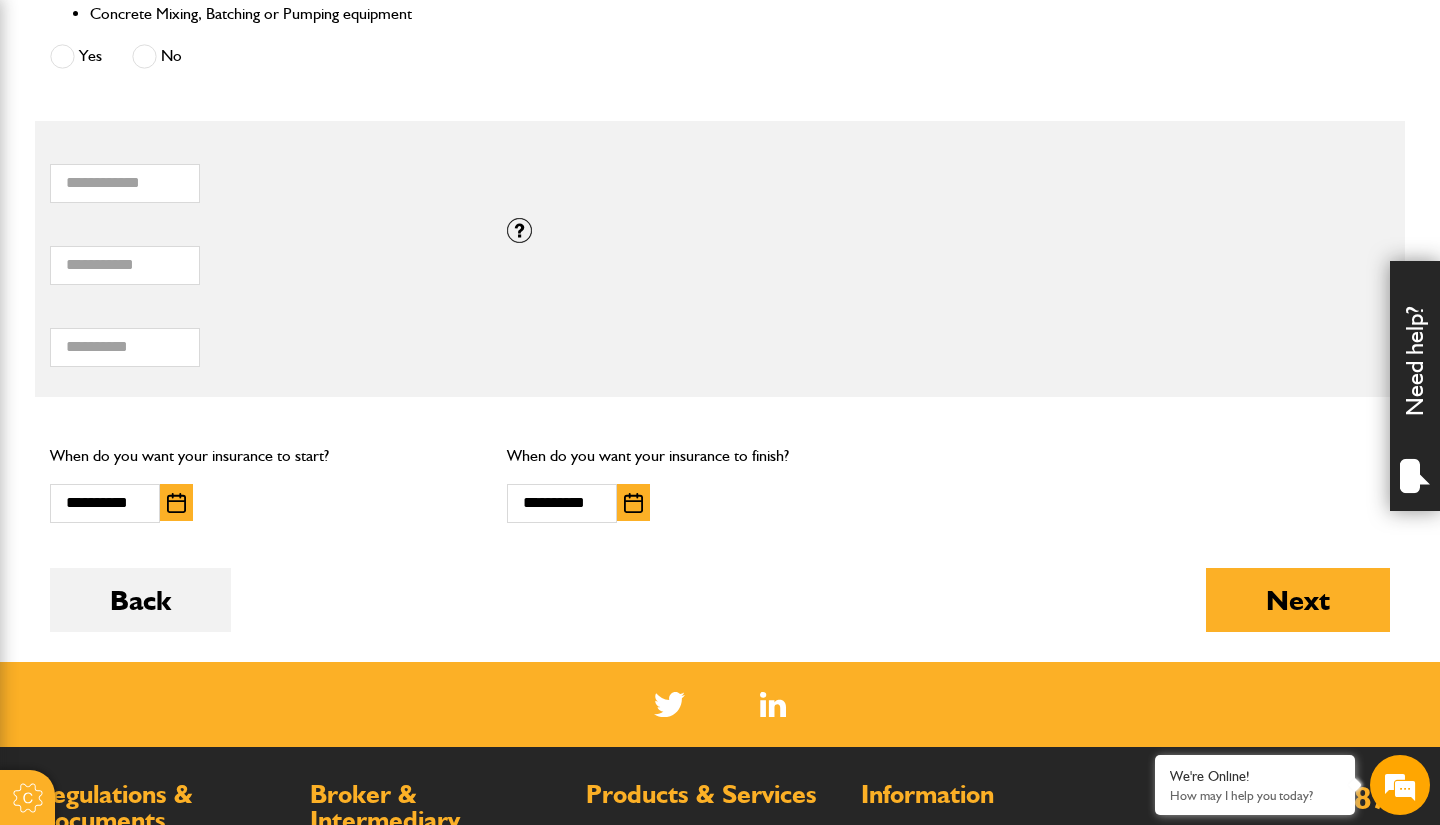 scroll, scrollTop: 1190, scrollLeft: 0, axis: vertical 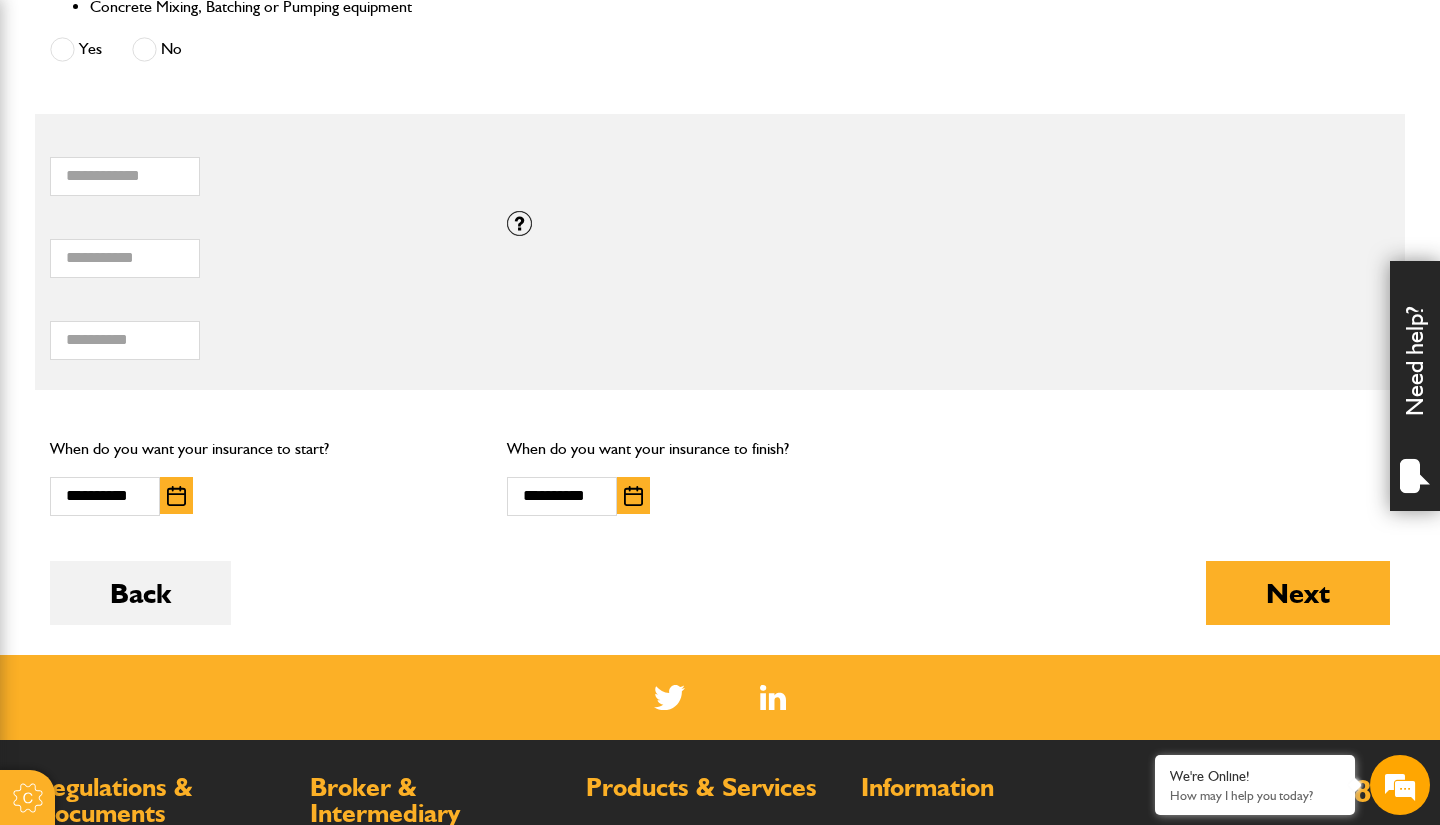 click at bounding box center (176, 496) 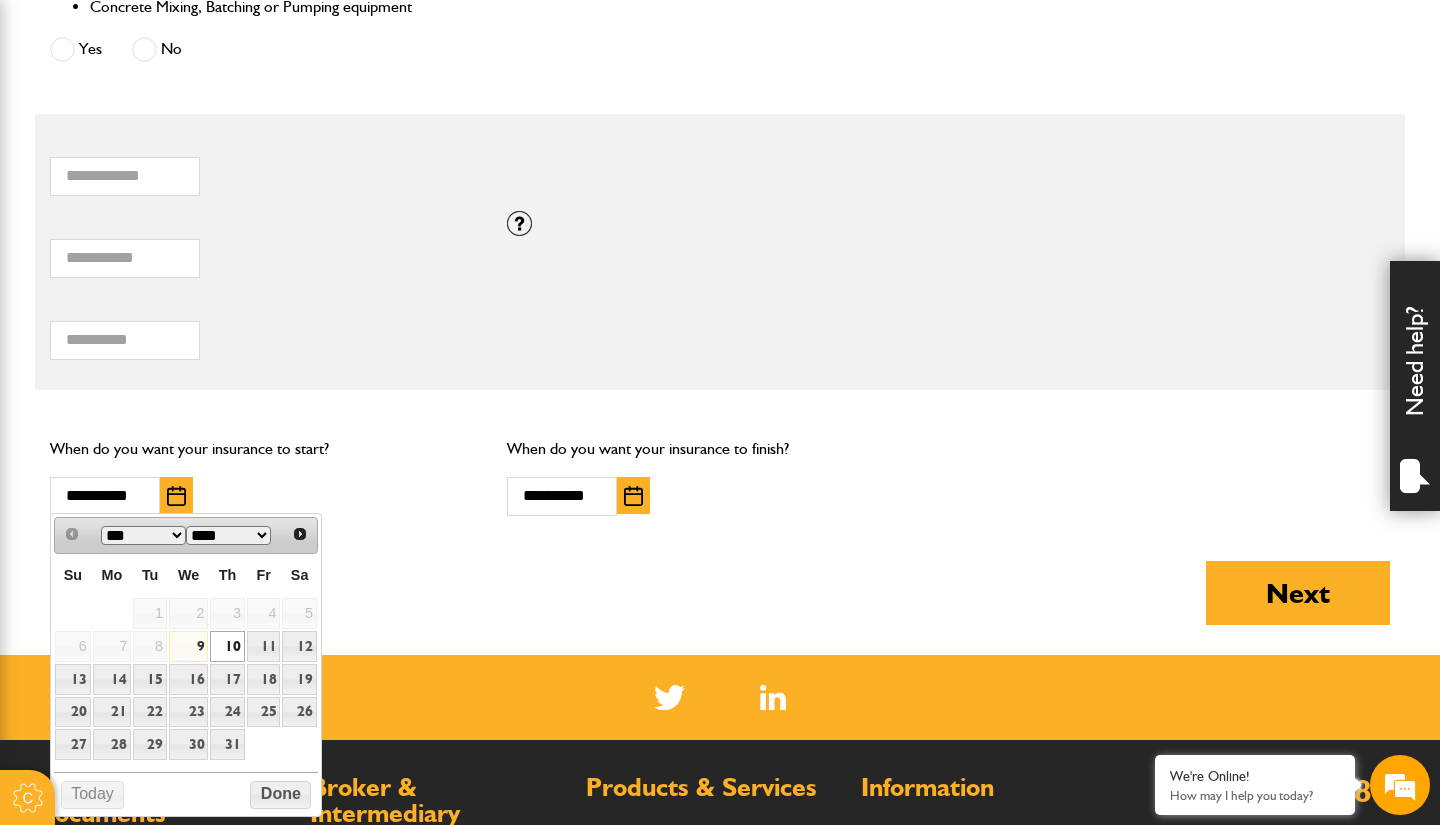 click on "10" at bounding box center [227, 646] 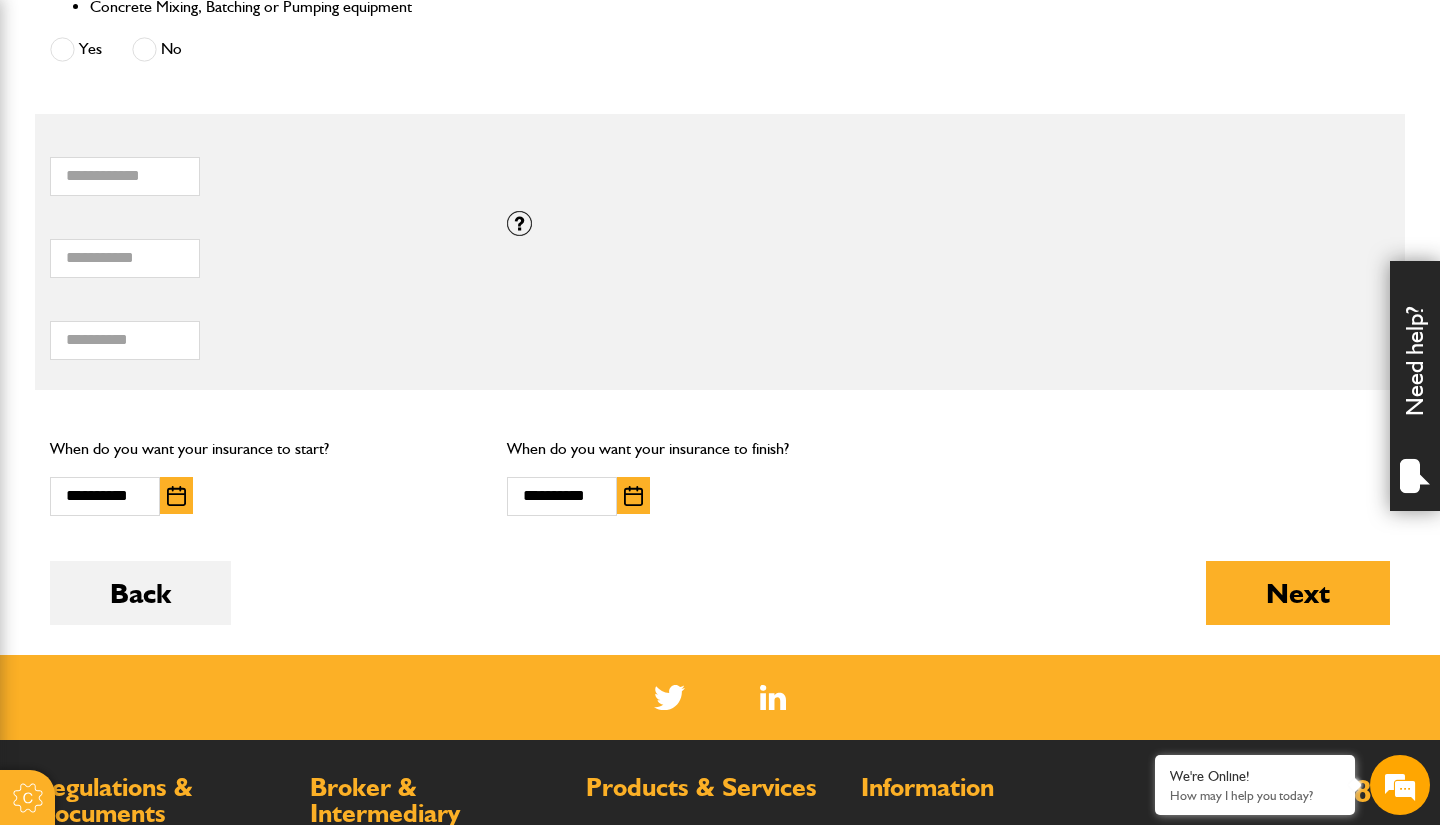 click at bounding box center [633, 496] 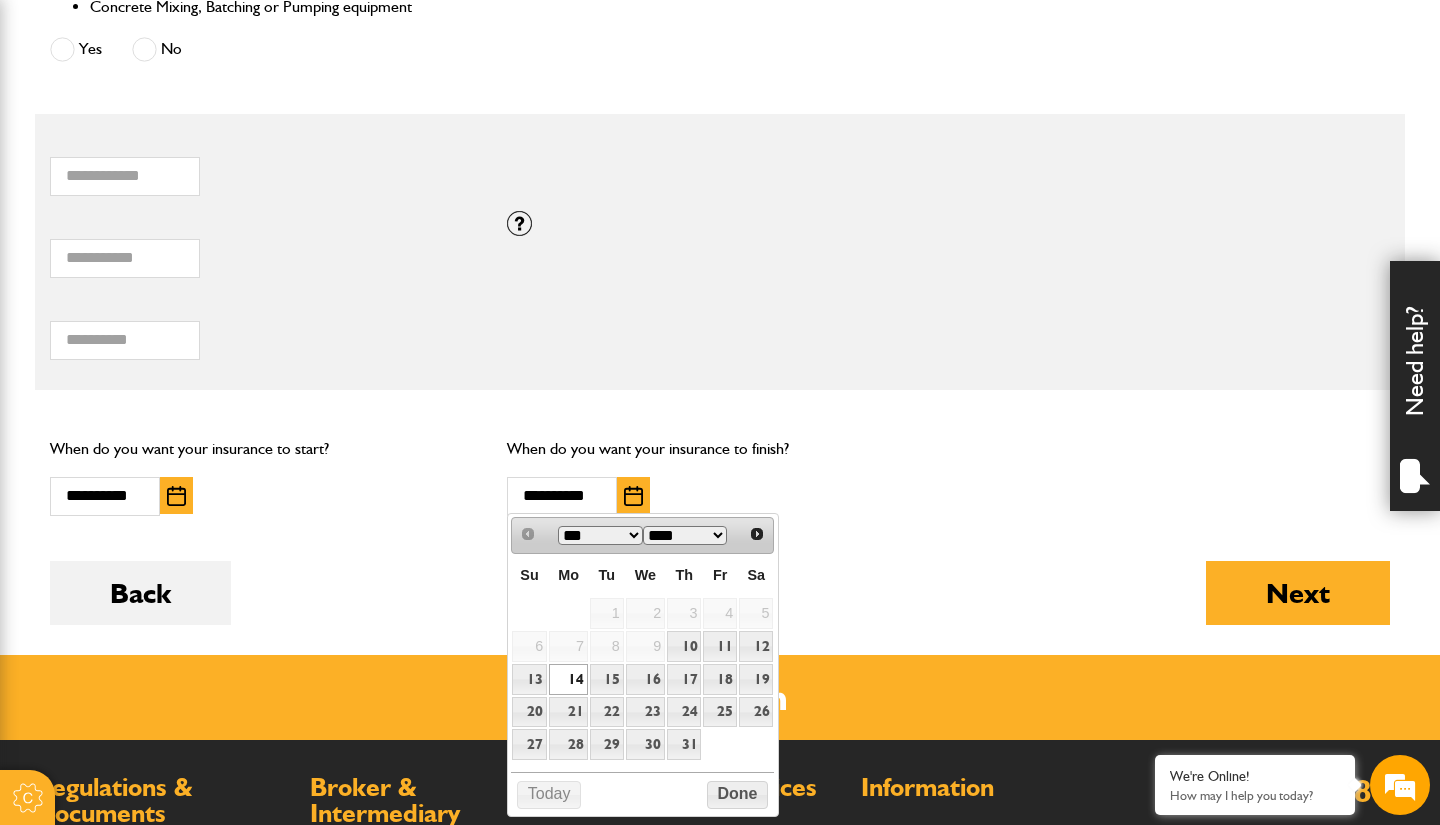 click on "14" at bounding box center (568, 679) 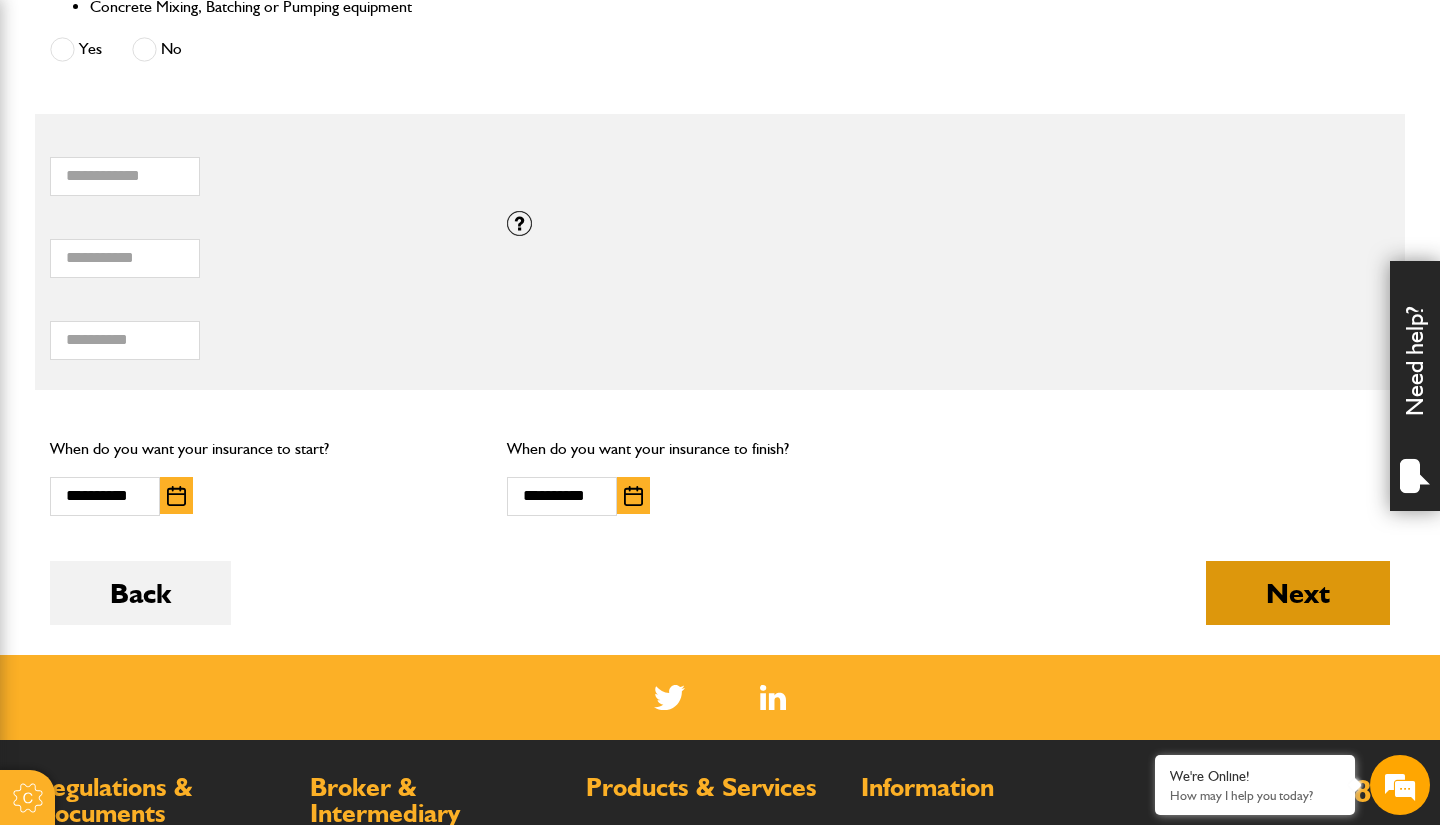 click on "Next" at bounding box center [1298, 593] 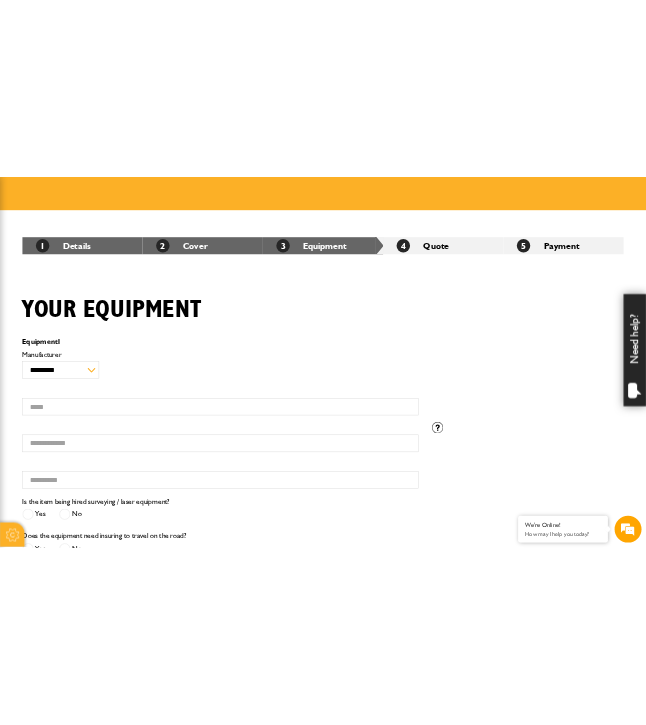 scroll, scrollTop: 497, scrollLeft: 0, axis: vertical 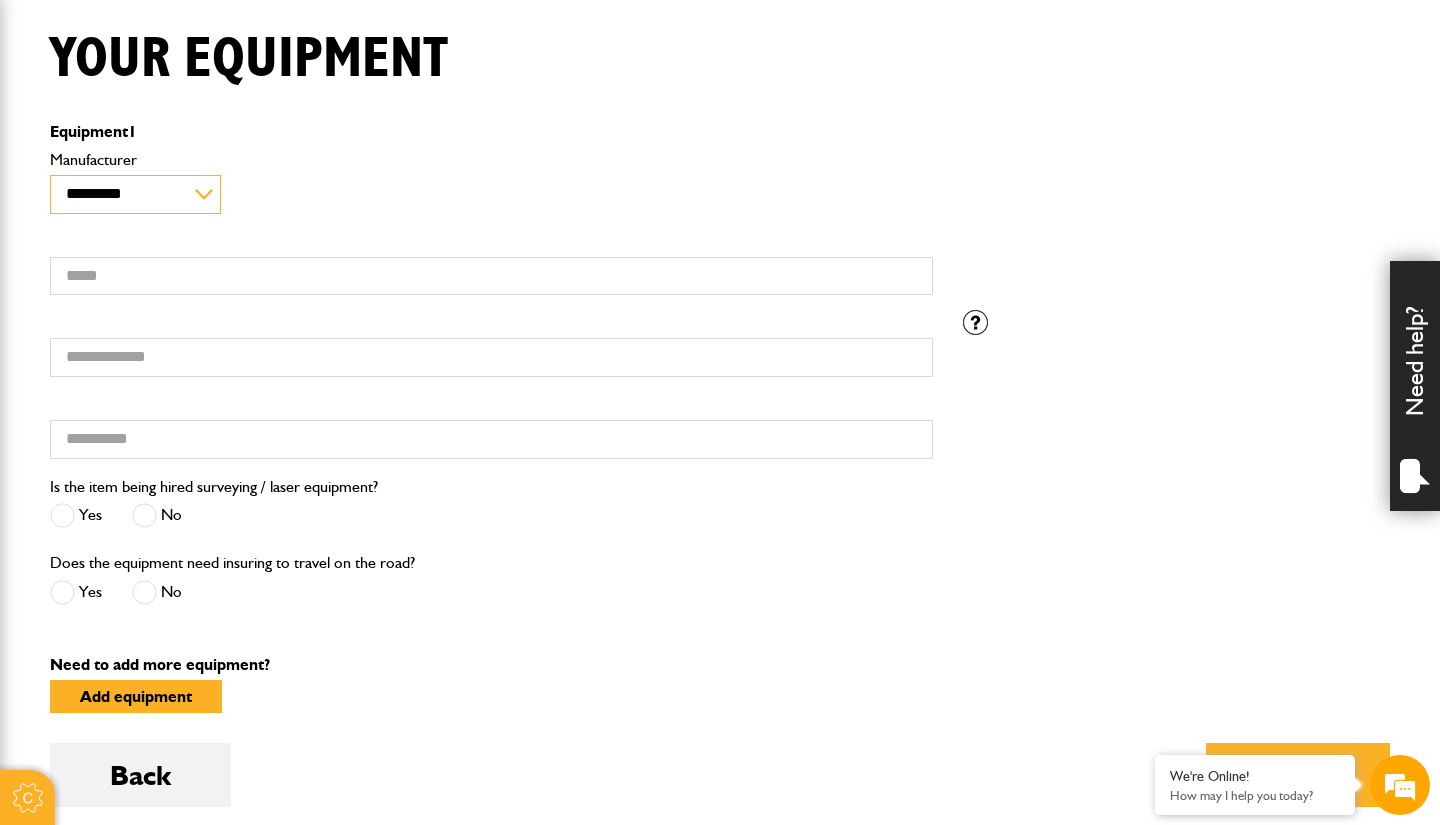 select on "**" 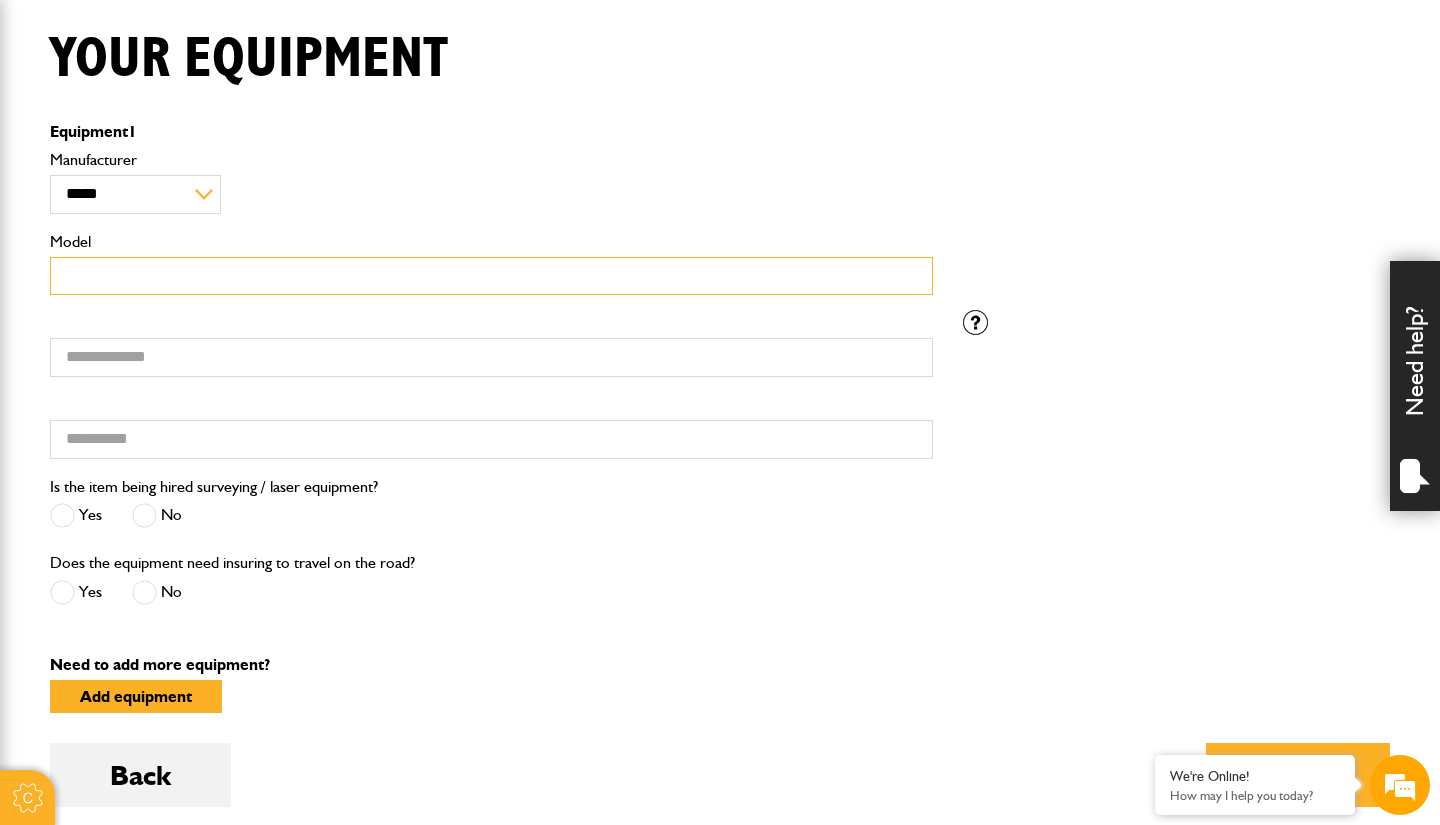 click on "Model" at bounding box center (491, 276) 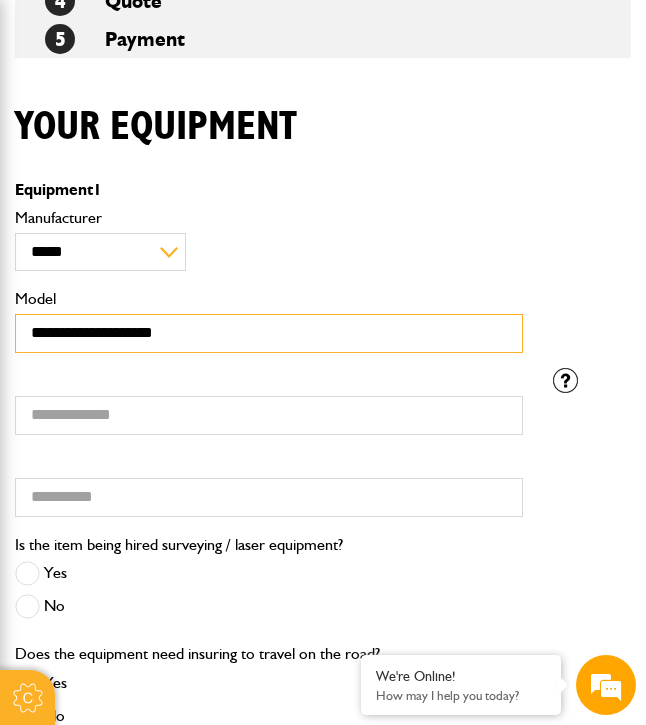 scroll, scrollTop: 0, scrollLeft: 0, axis: both 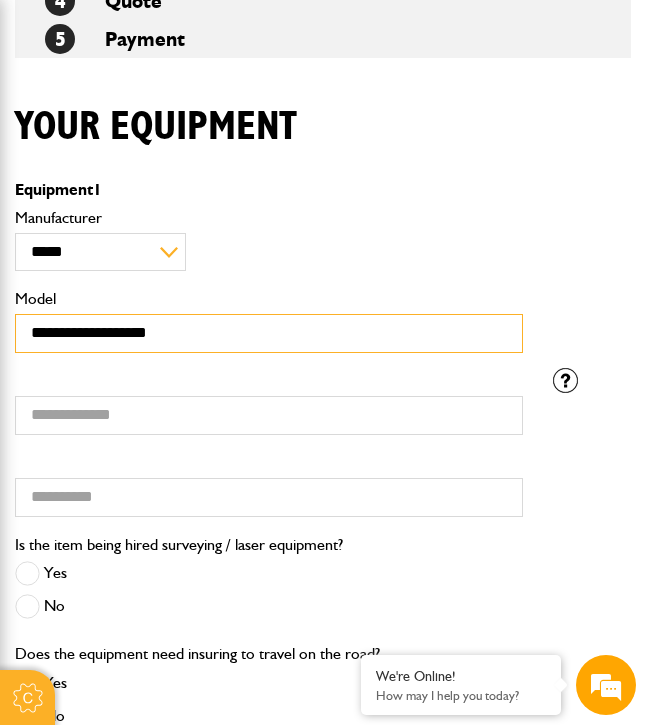 type on "**********" 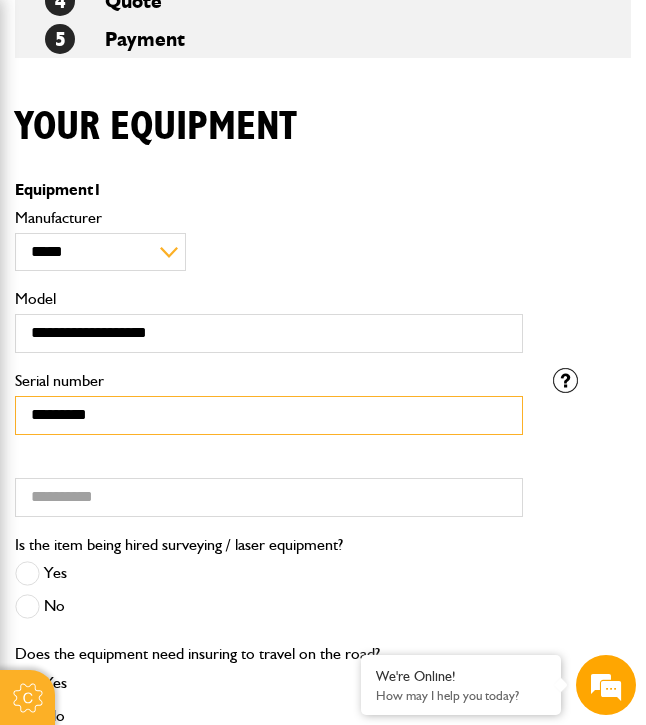 type on "*********" 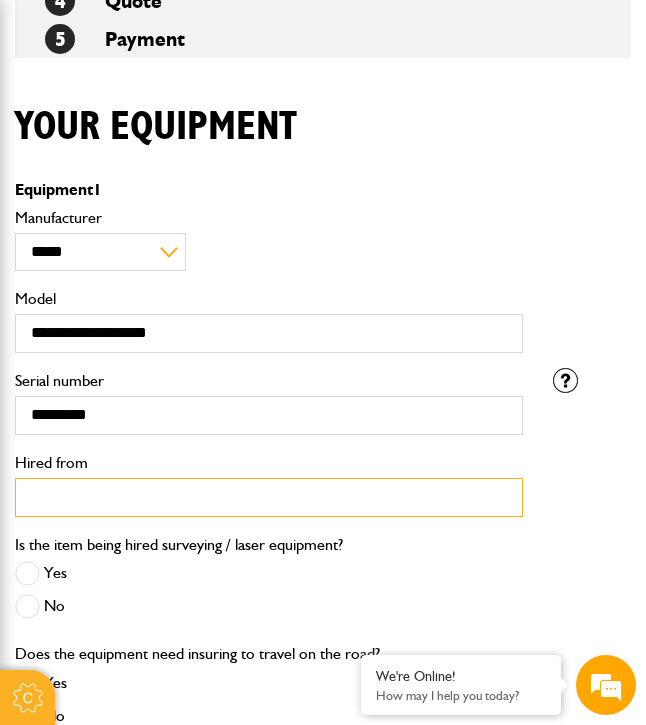 click on "Hired from" at bounding box center (269, 497) 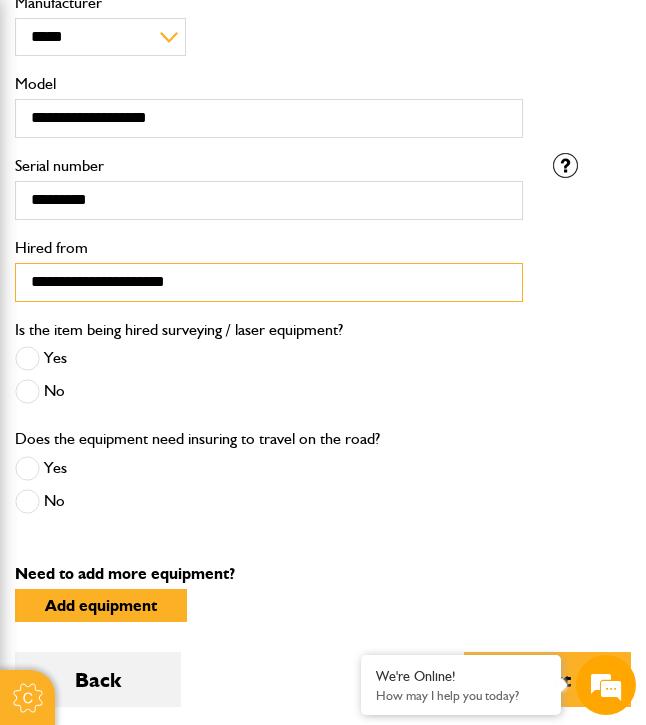 scroll, scrollTop: 715, scrollLeft: 0, axis: vertical 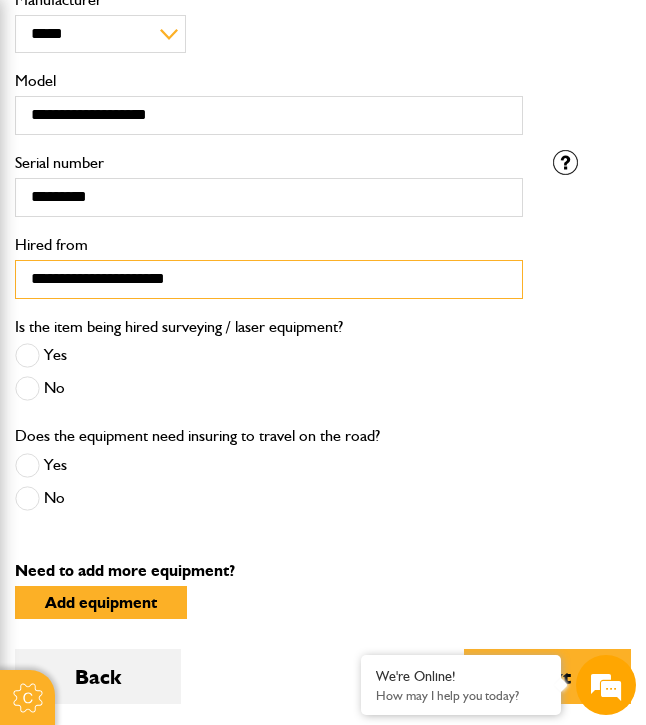 type on "**********" 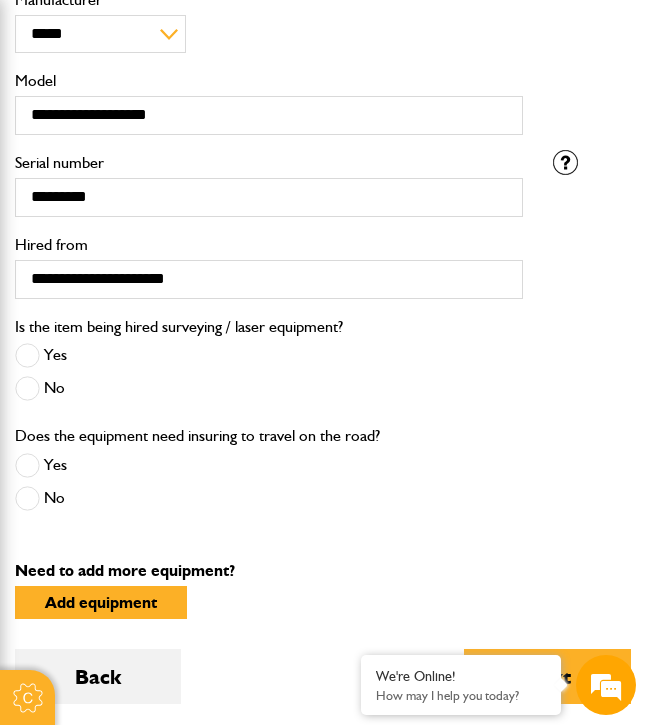 click at bounding box center (27, 388) 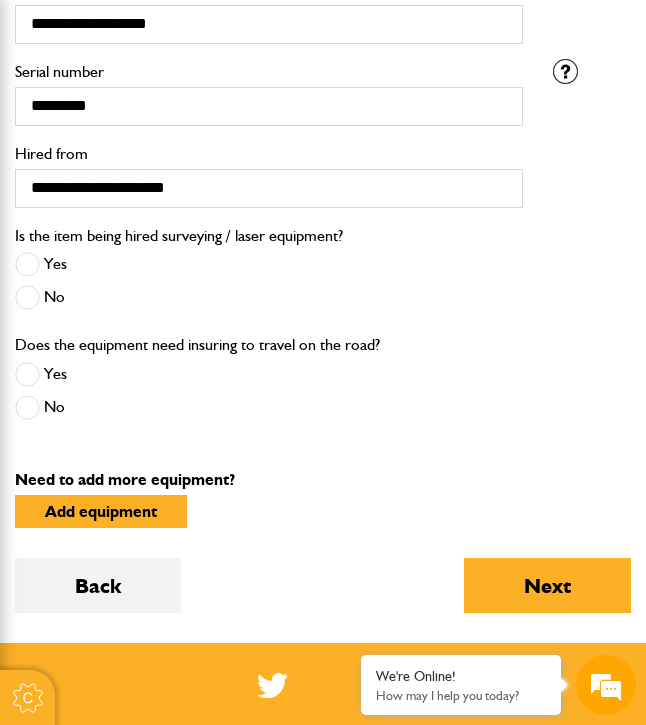 scroll, scrollTop: 816, scrollLeft: 0, axis: vertical 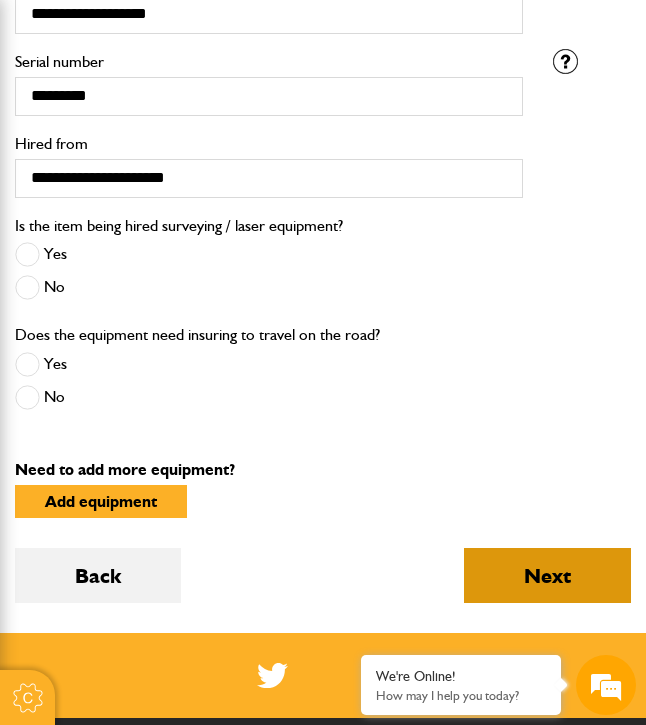 click on "Next" at bounding box center [547, 575] 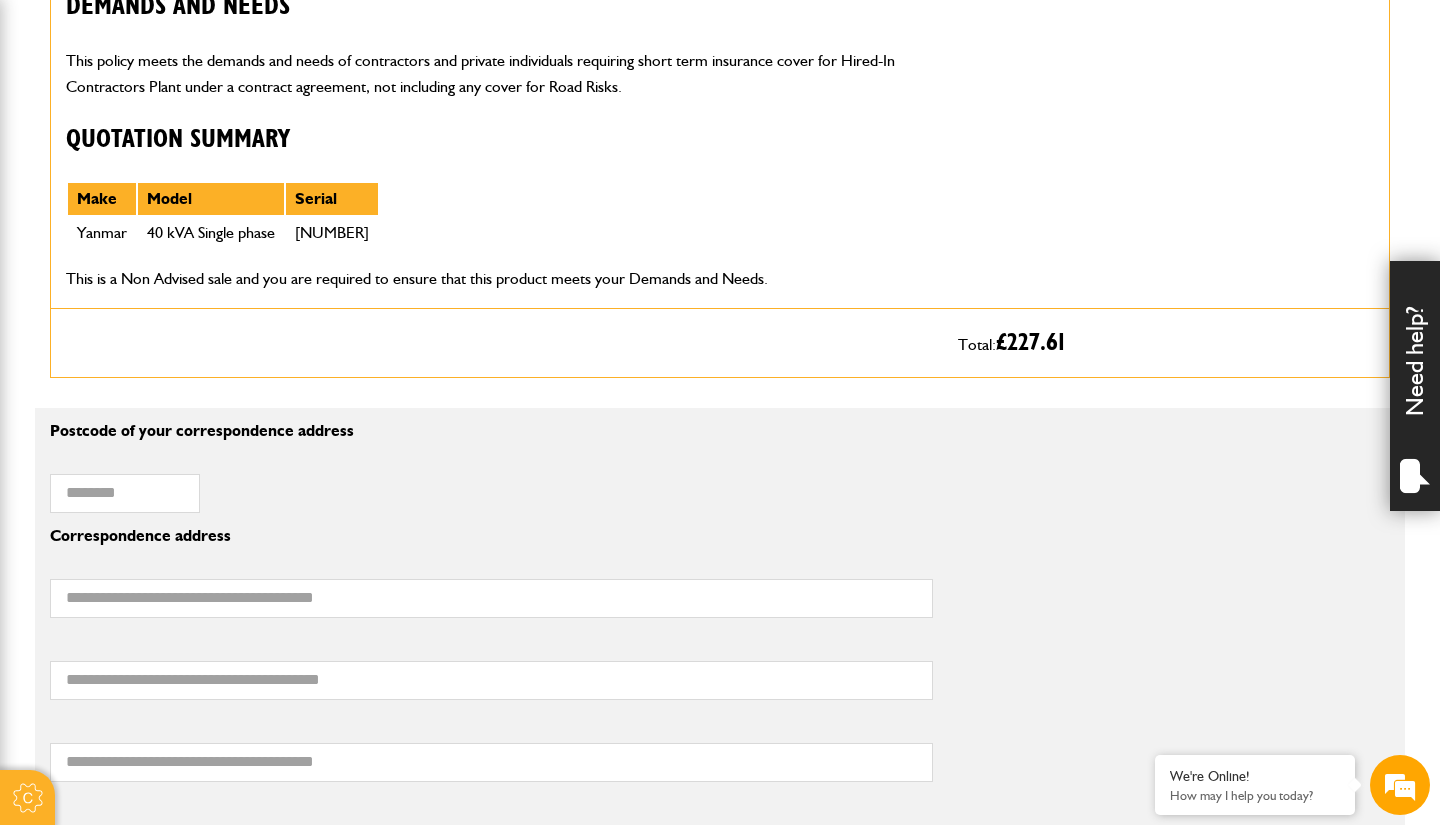 scroll, scrollTop: 953, scrollLeft: 0, axis: vertical 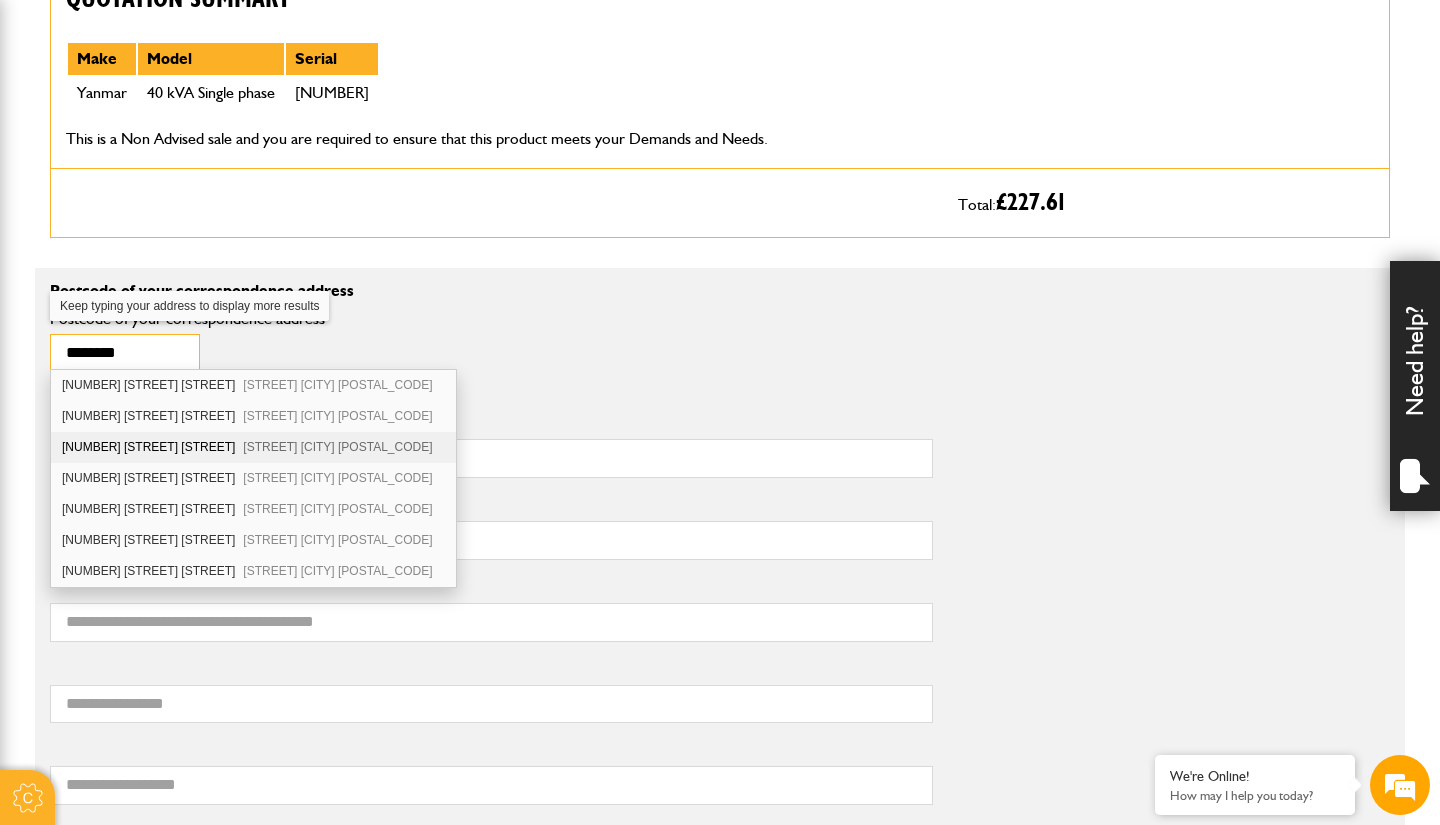type on "********" 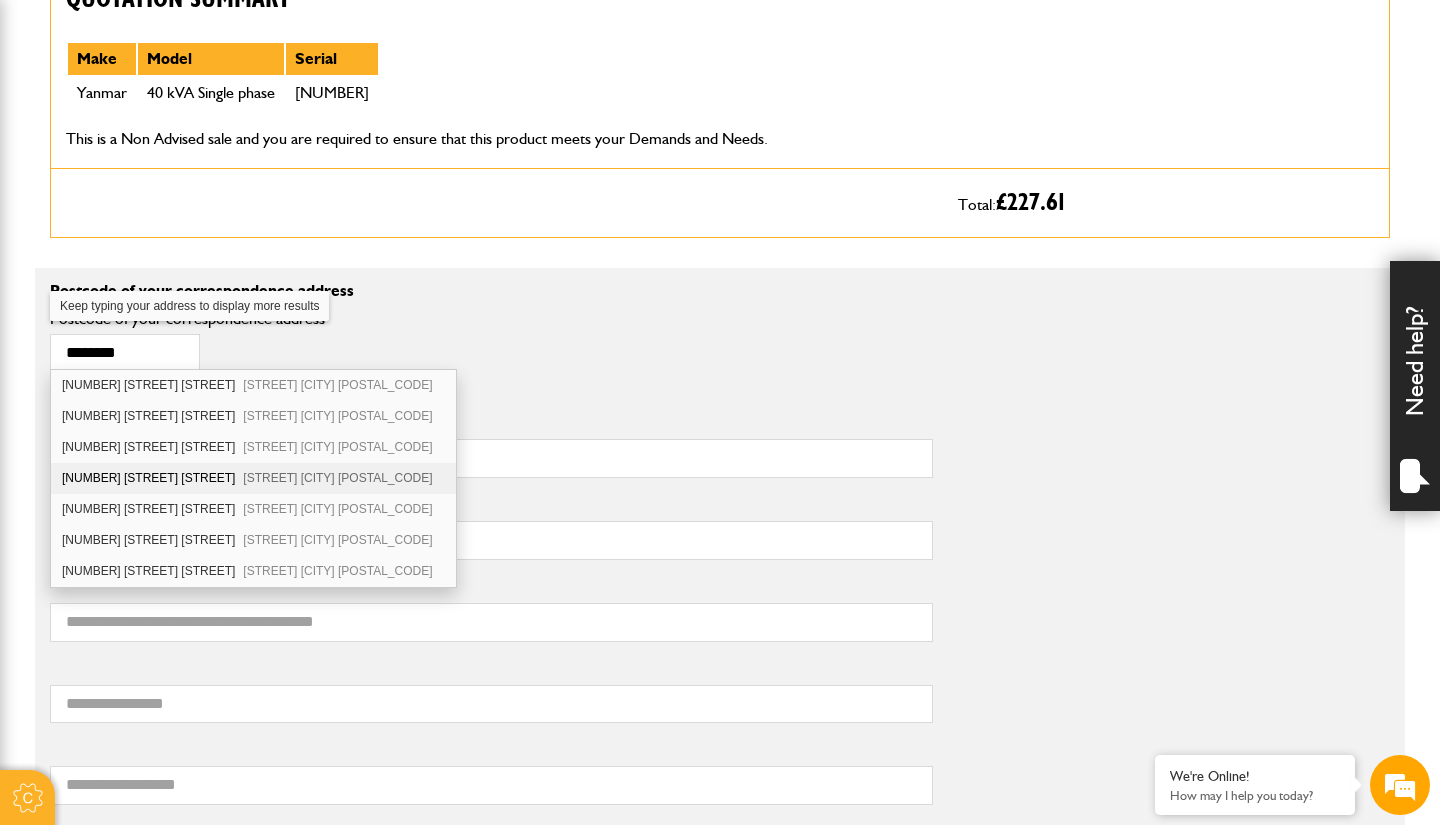 click on "8 [STREET] Avenue [CITY] [CITY] [POSTAL_CODE]" at bounding box center [217, 478] 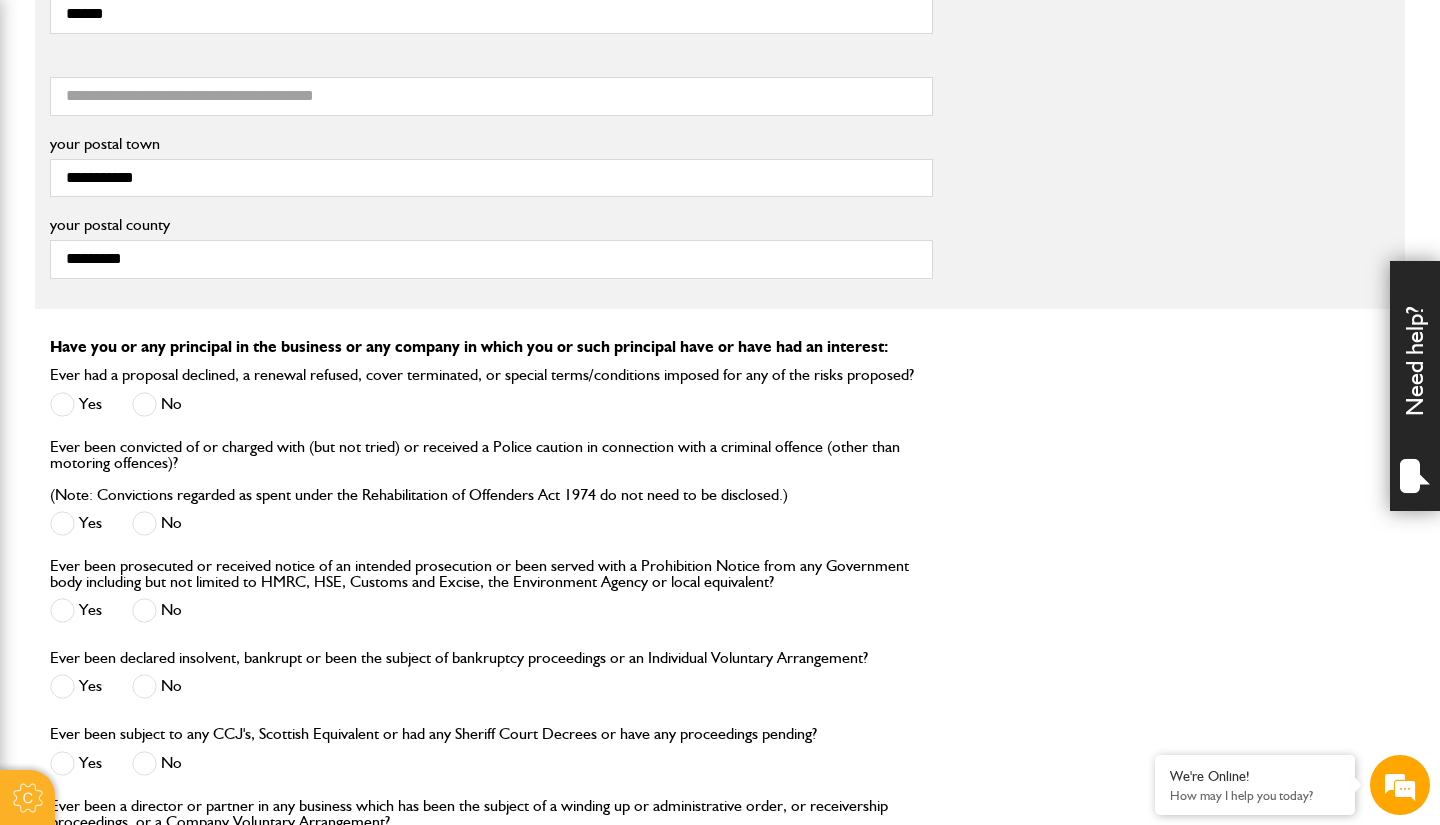 scroll, scrollTop: 1669, scrollLeft: 0, axis: vertical 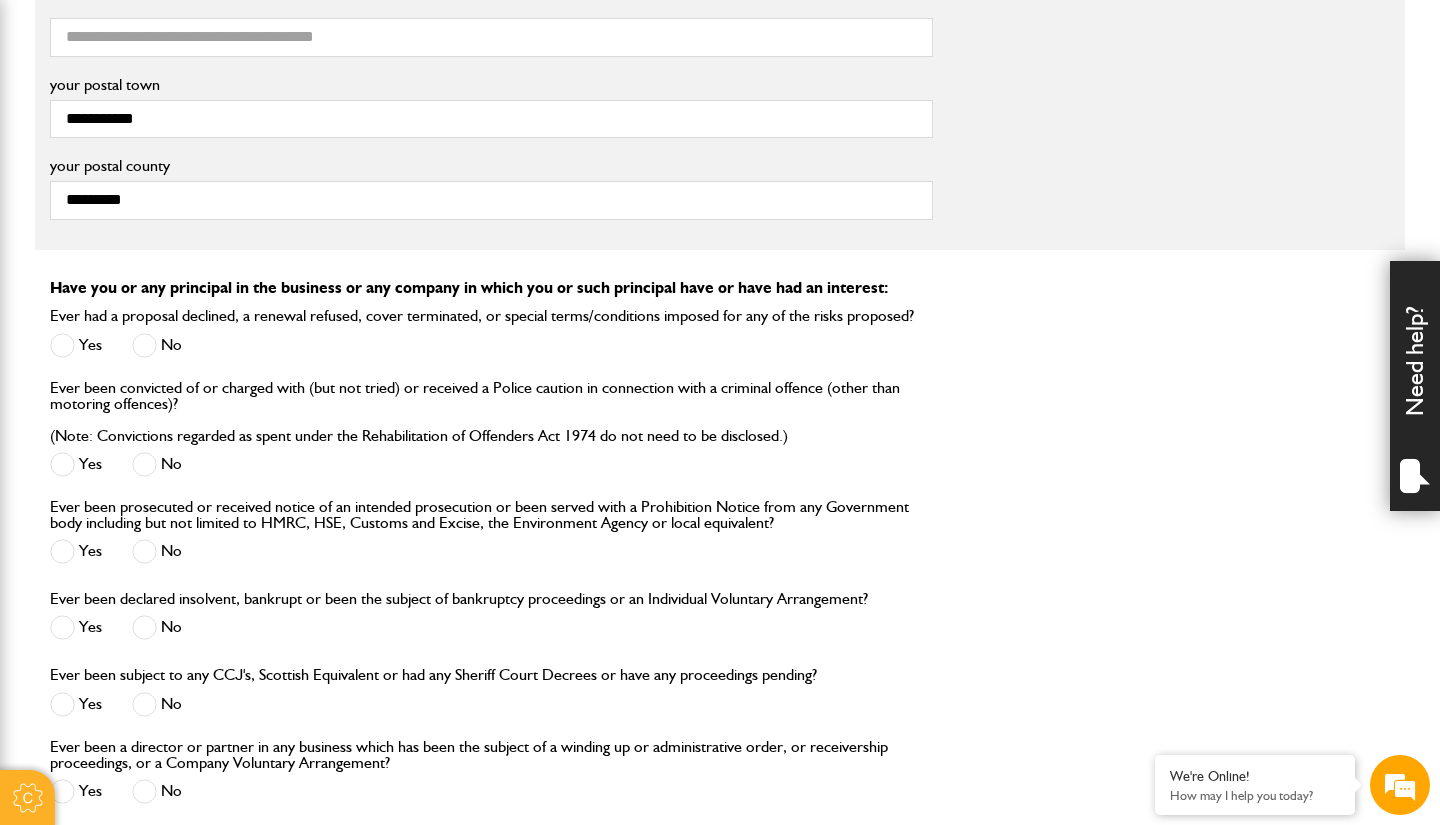 click at bounding box center (144, 345) 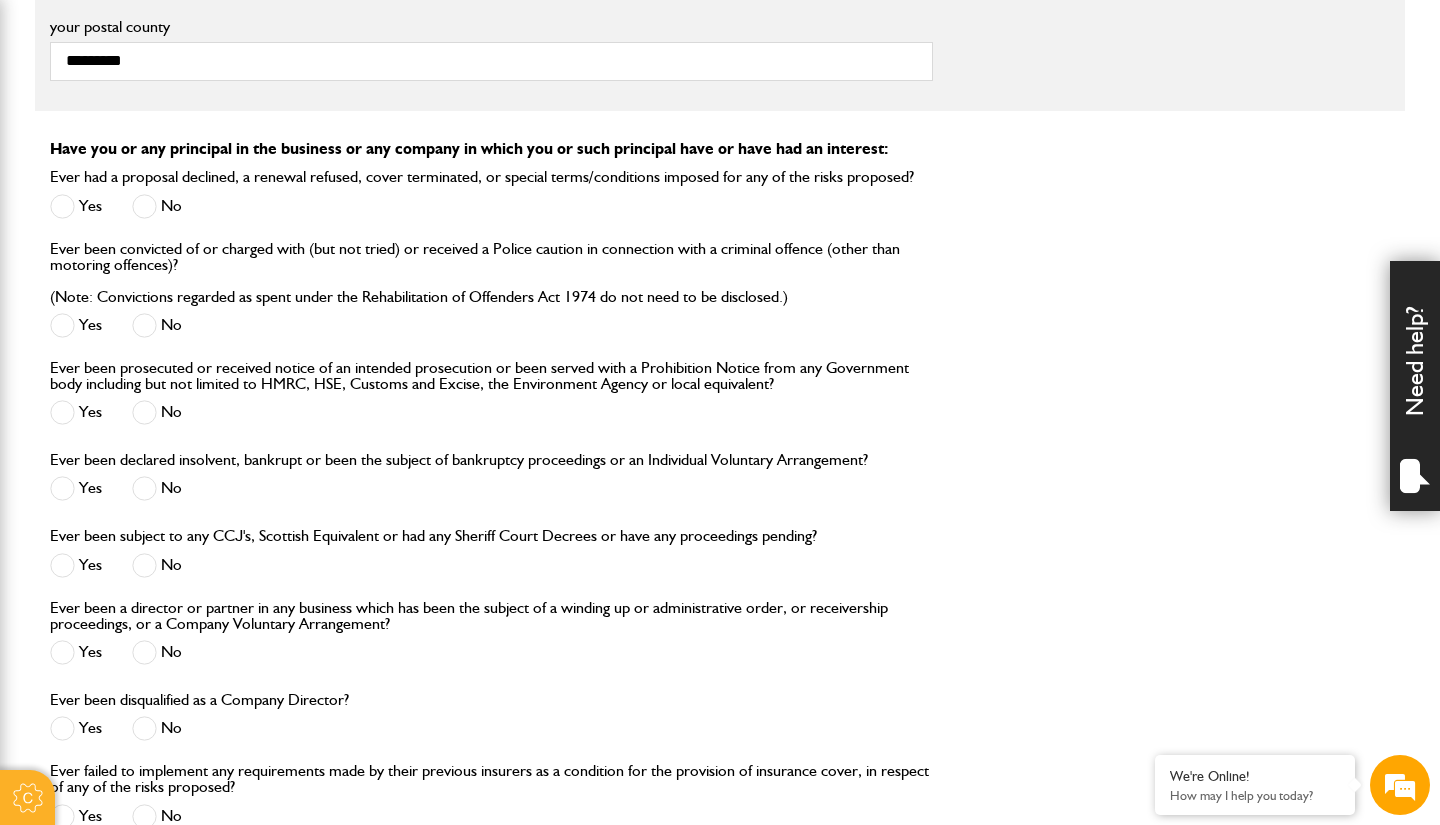 scroll, scrollTop: 1810, scrollLeft: 0, axis: vertical 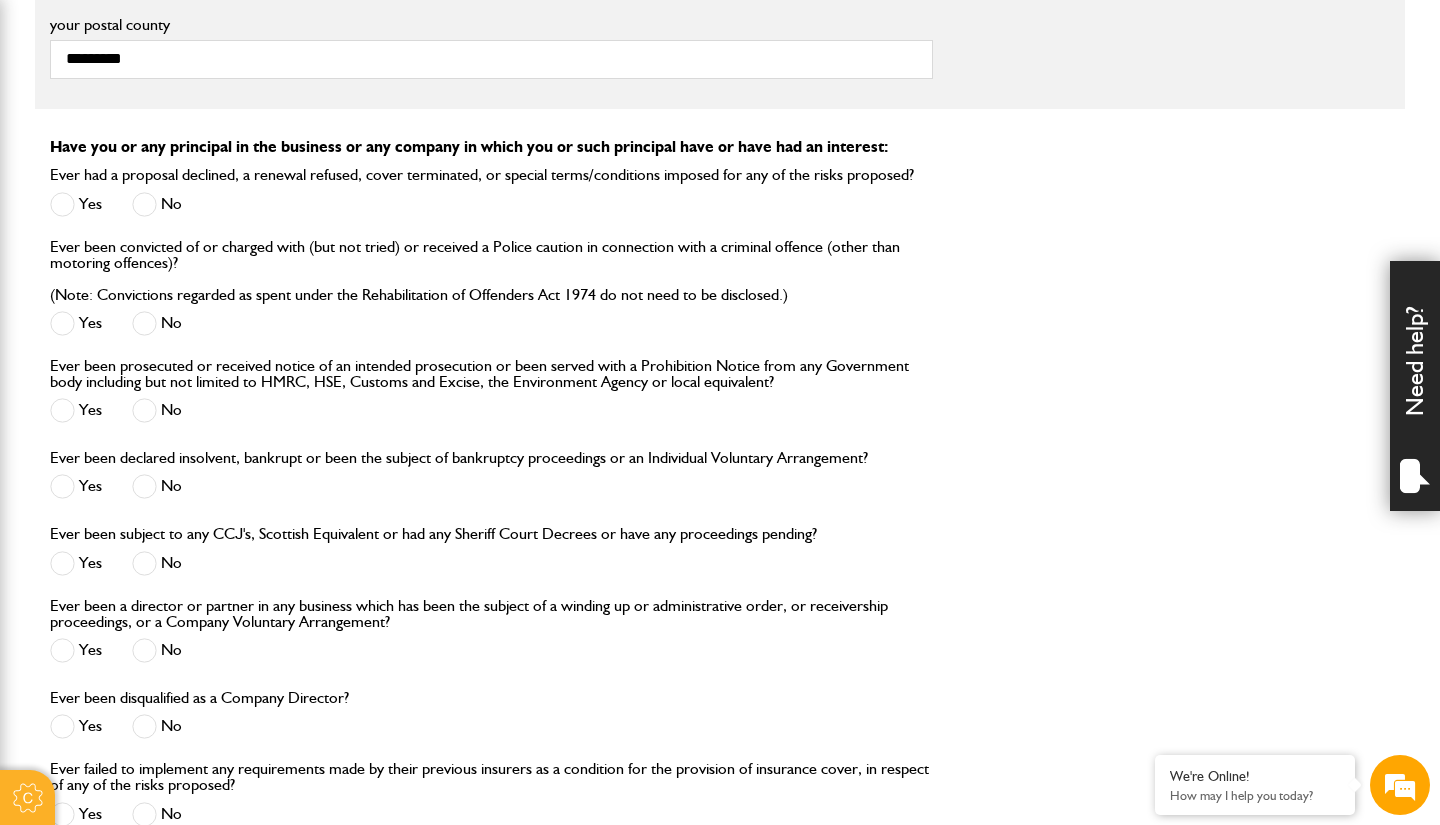 click at bounding box center [144, 563] 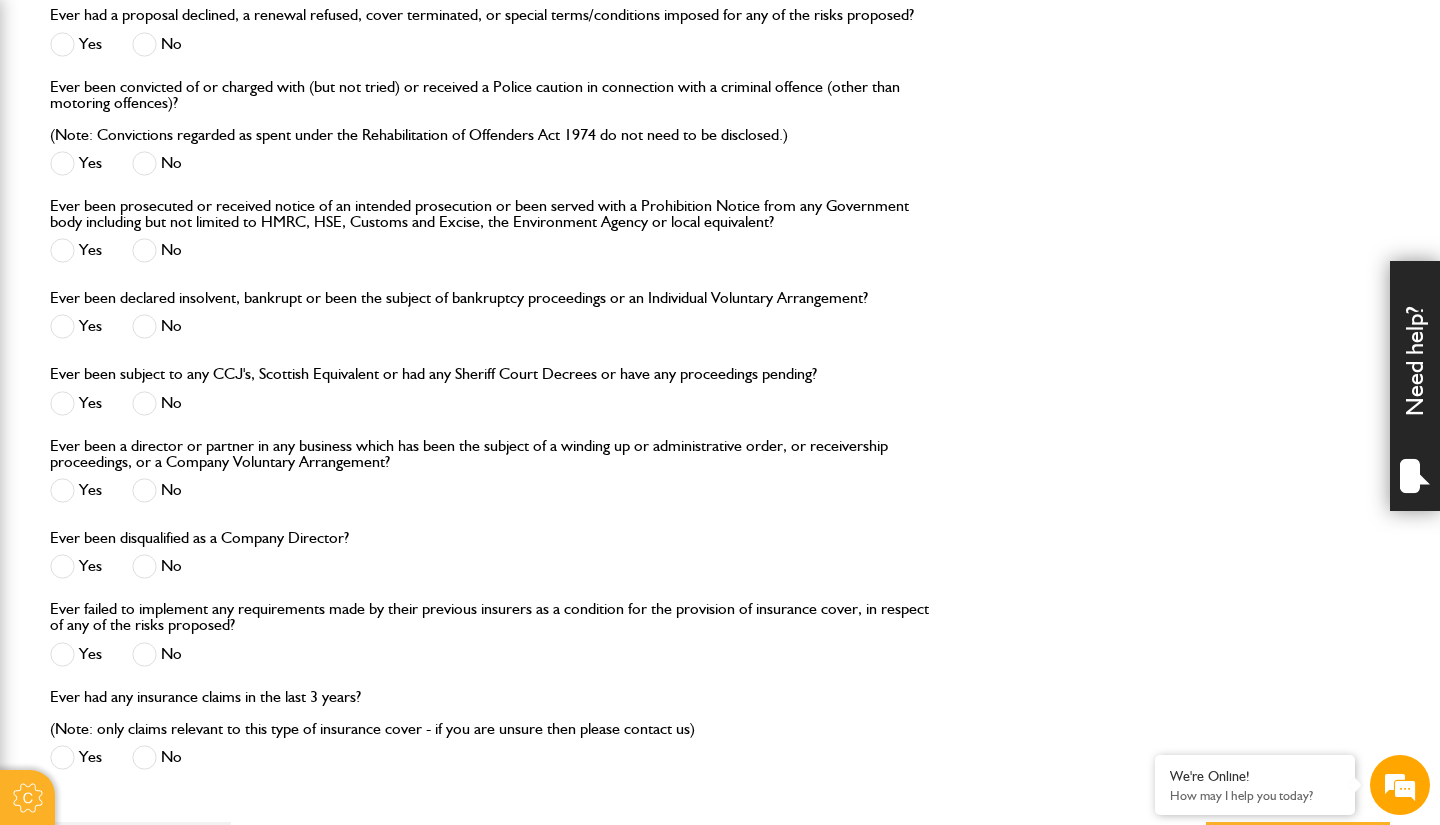scroll, scrollTop: 1972, scrollLeft: 0, axis: vertical 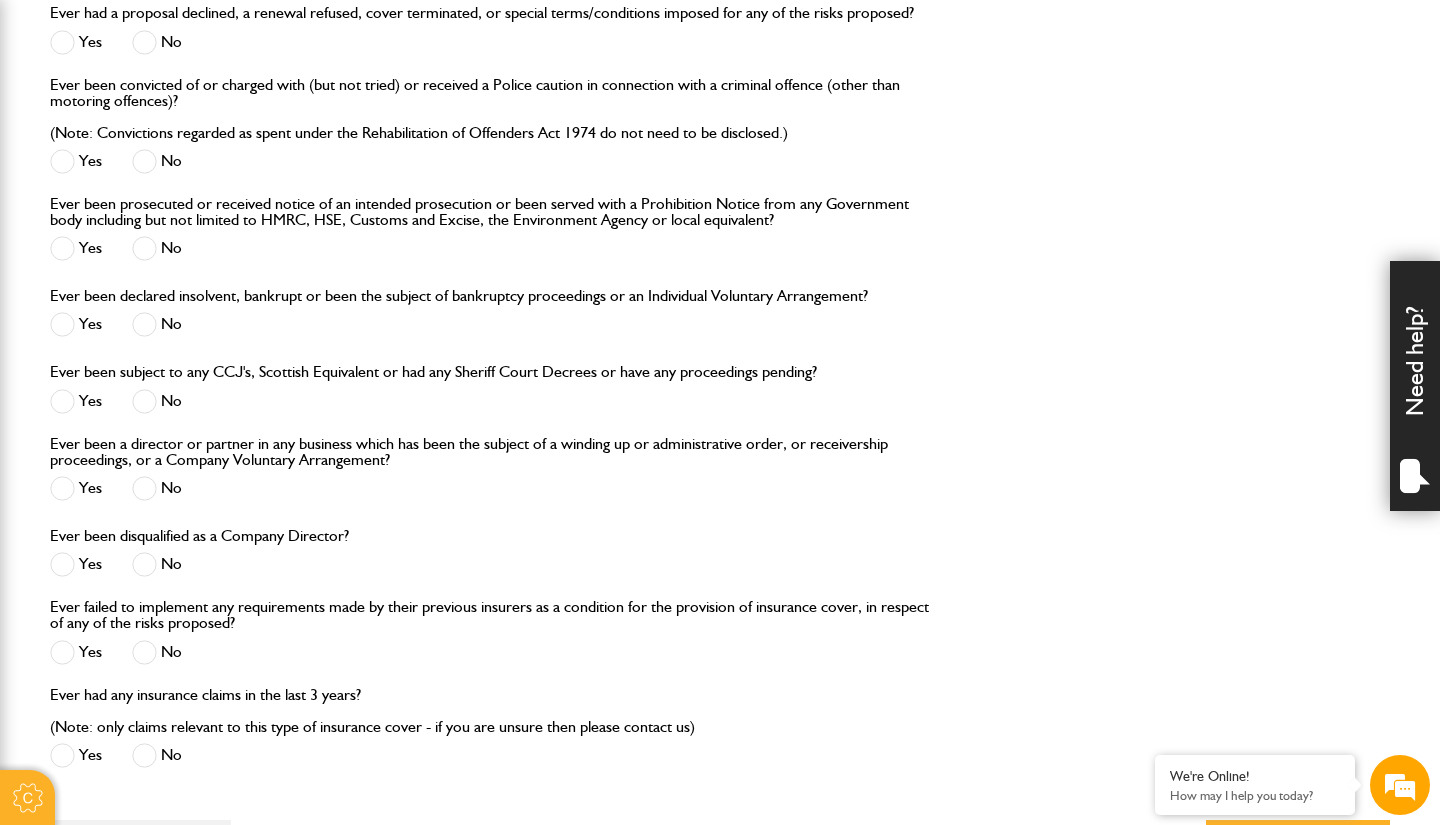 click at bounding box center [144, 564] 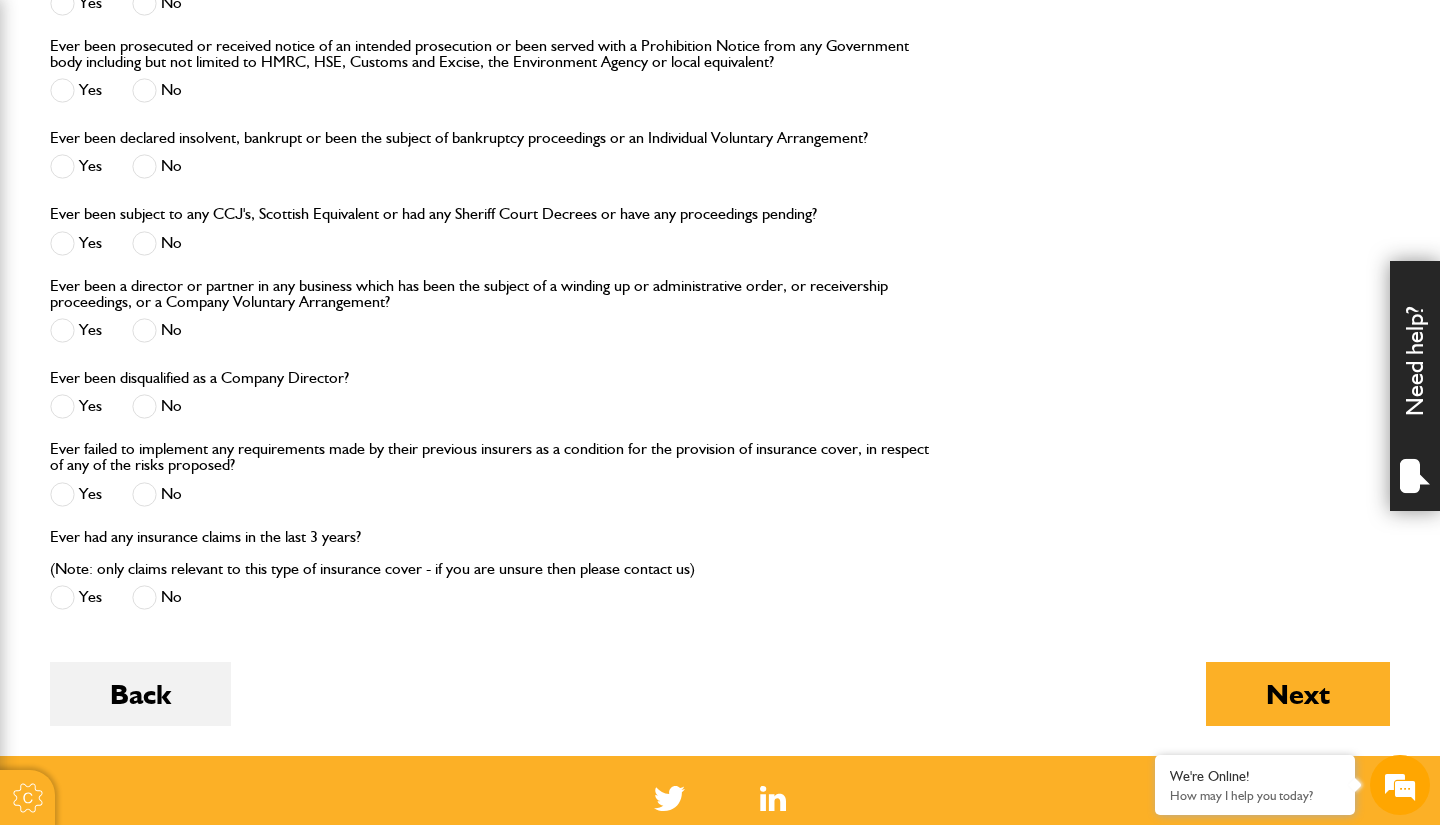 scroll, scrollTop: 2134, scrollLeft: 0, axis: vertical 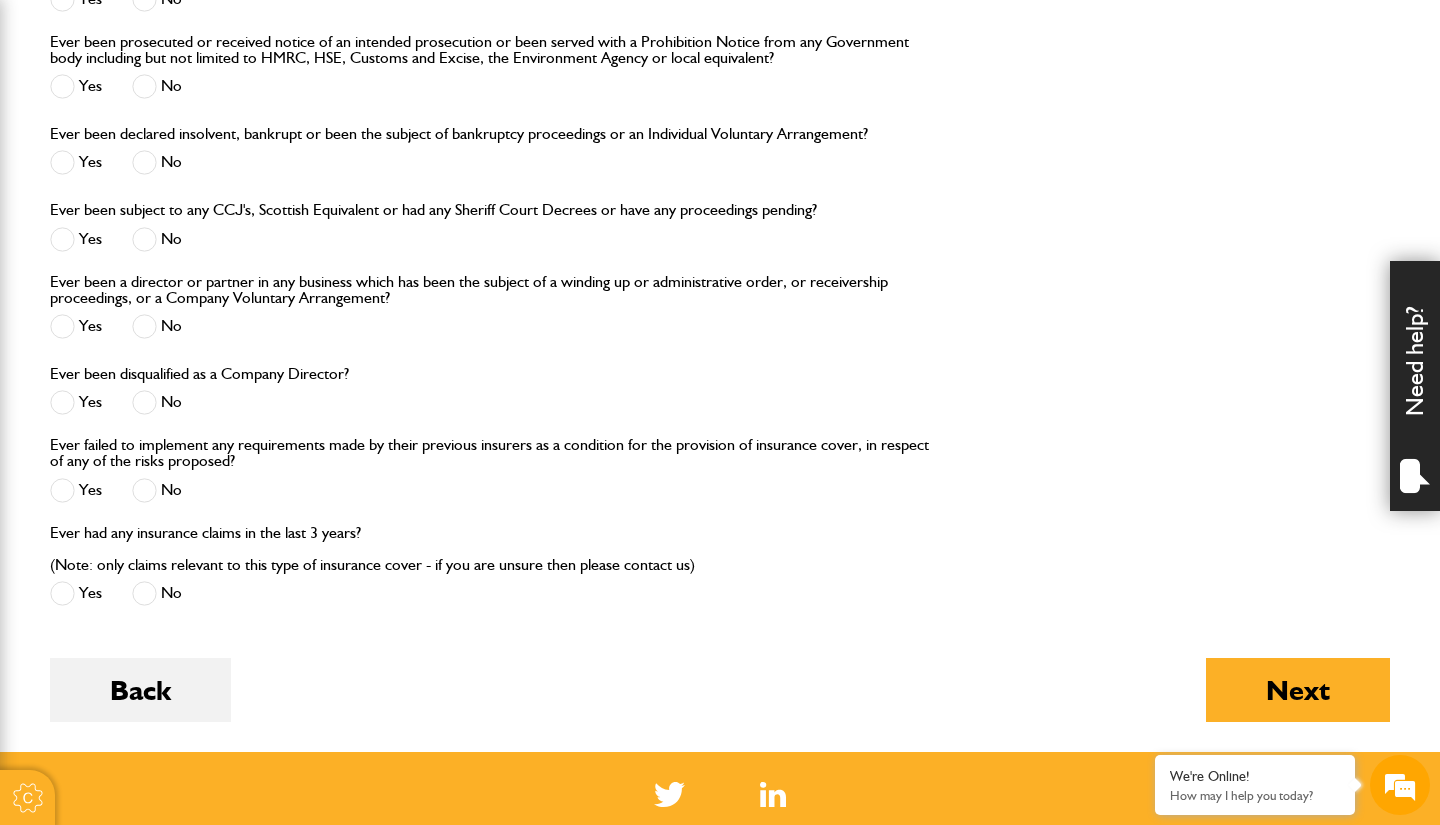 click at bounding box center (144, 593) 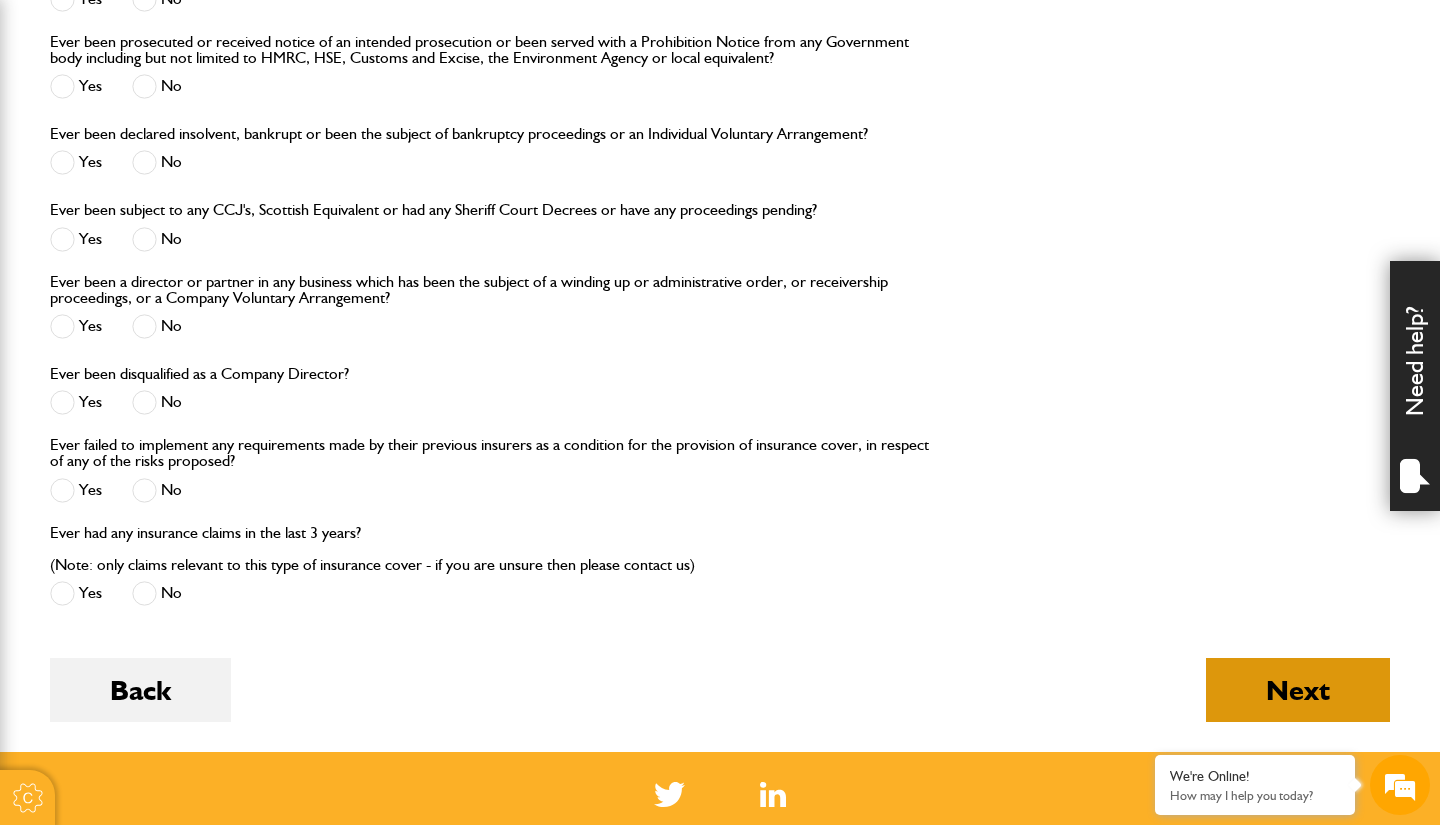 click on "Next" at bounding box center (1298, 690) 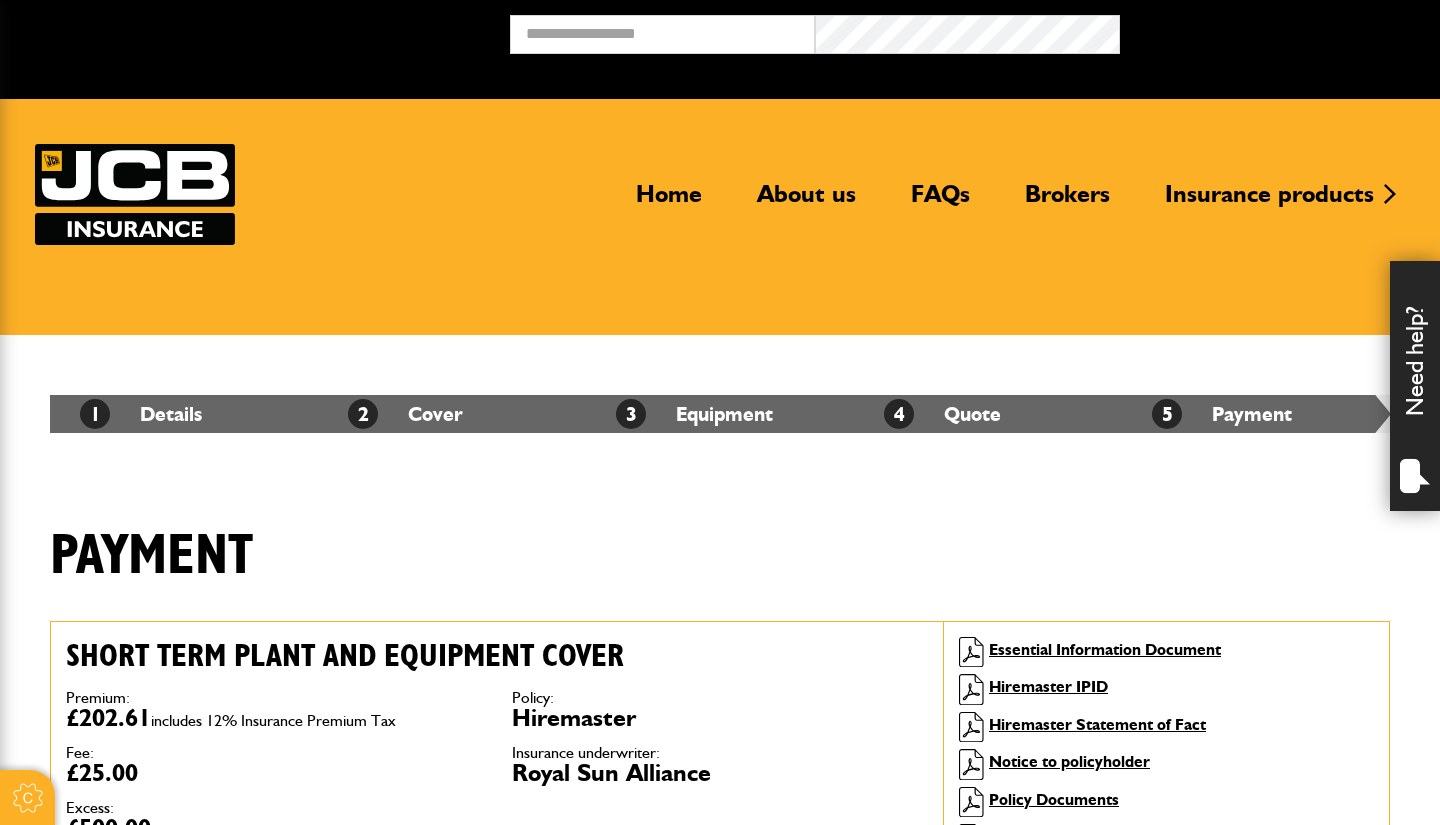 scroll, scrollTop: 0, scrollLeft: 0, axis: both 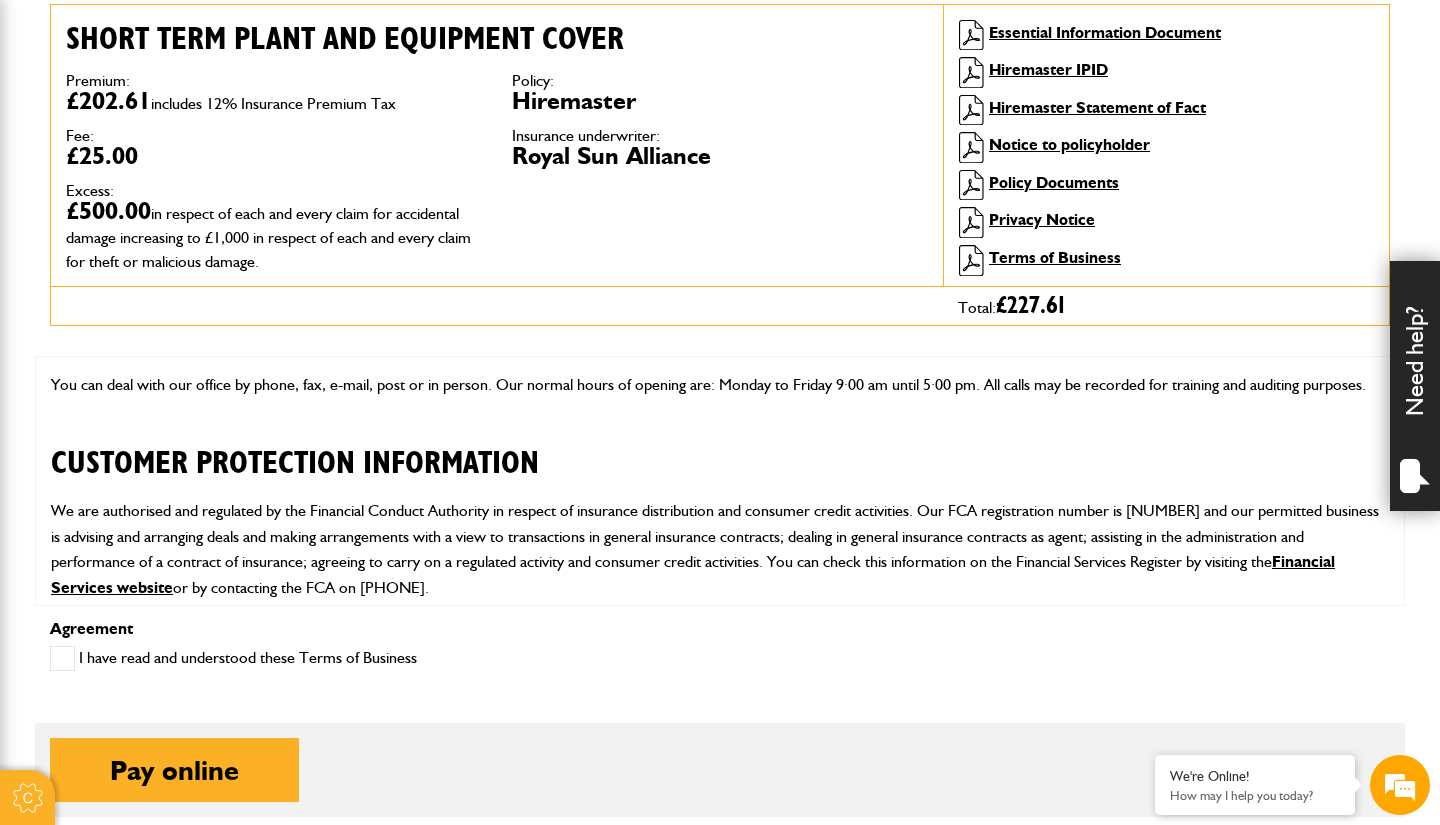 click at bounding box center [62, 658] 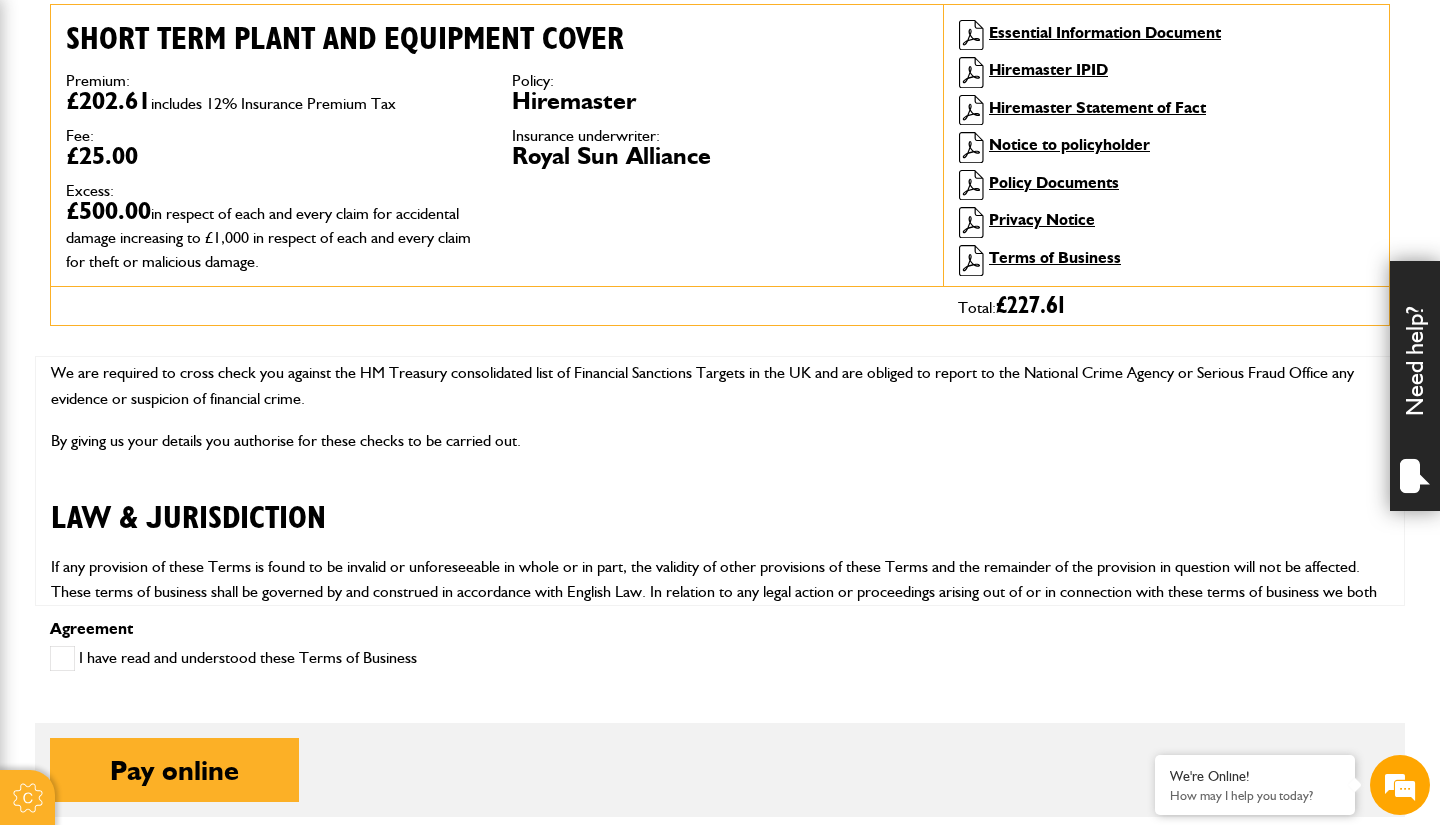 scroll, scrollTop: 5265, scrollLeft: 0, axis: vertical 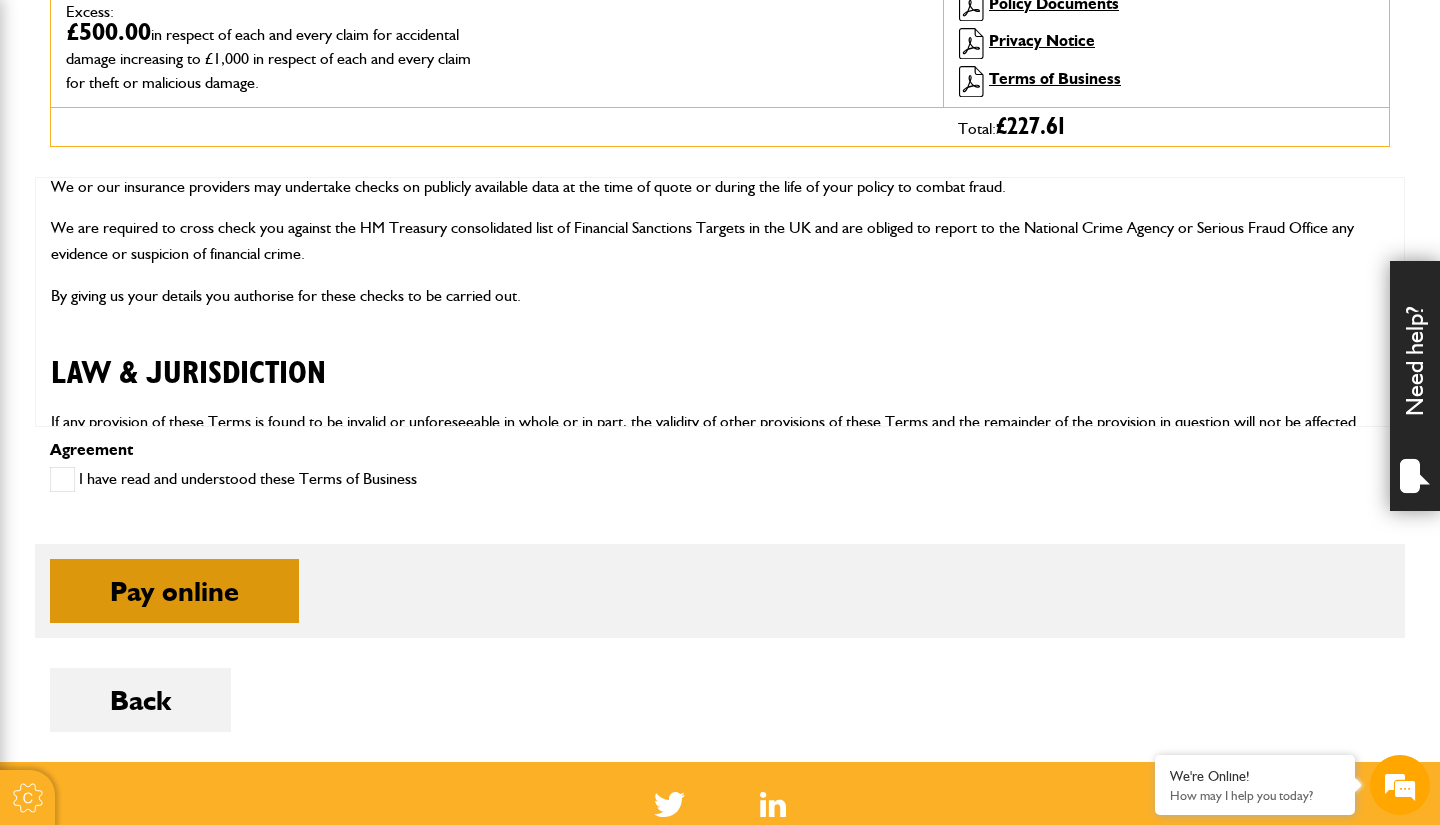 click on "Pay online" at bounding box center (174, 591) 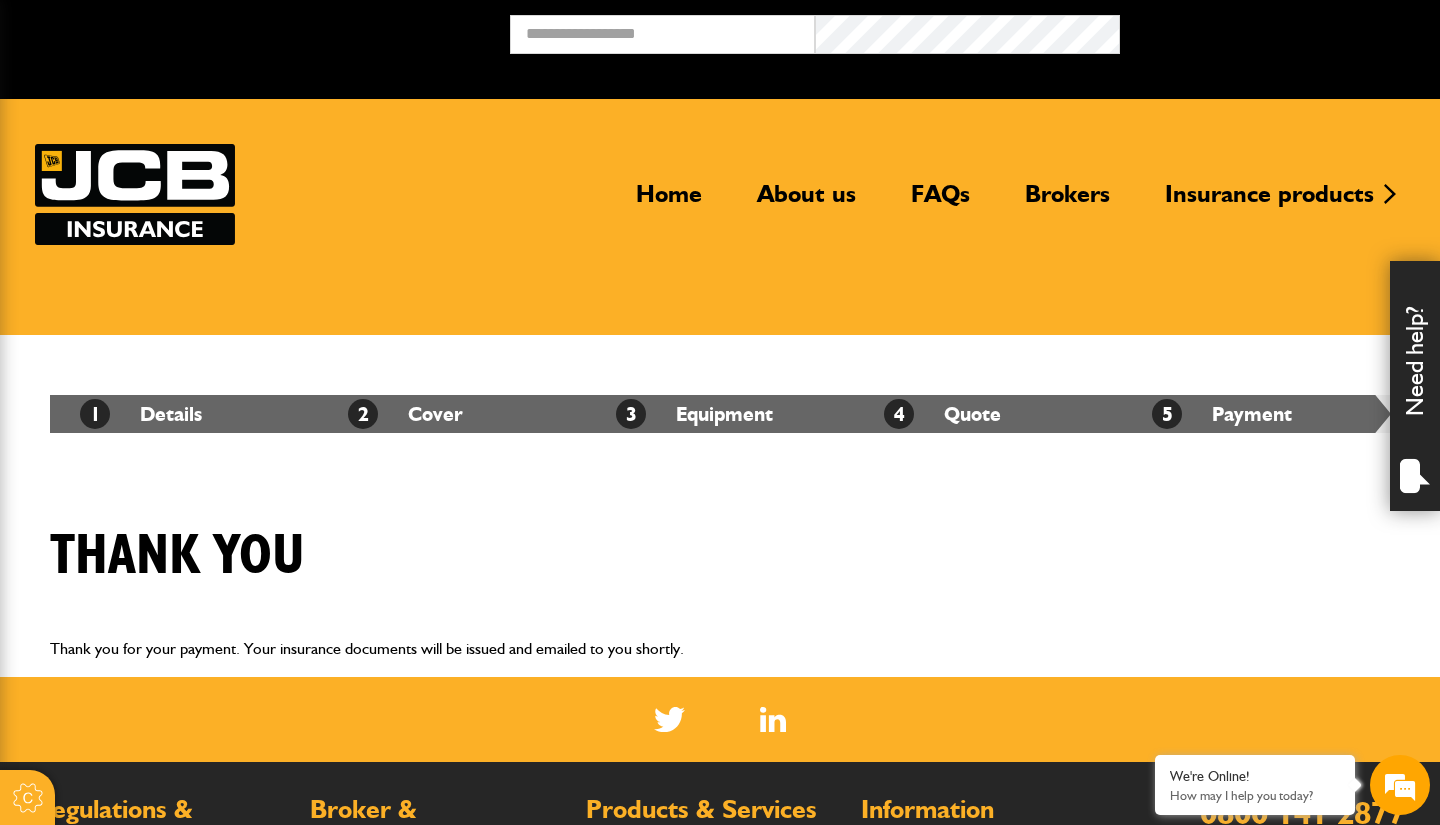scroll, scrollTop: 0, scrollLeft: 0, axis: both 